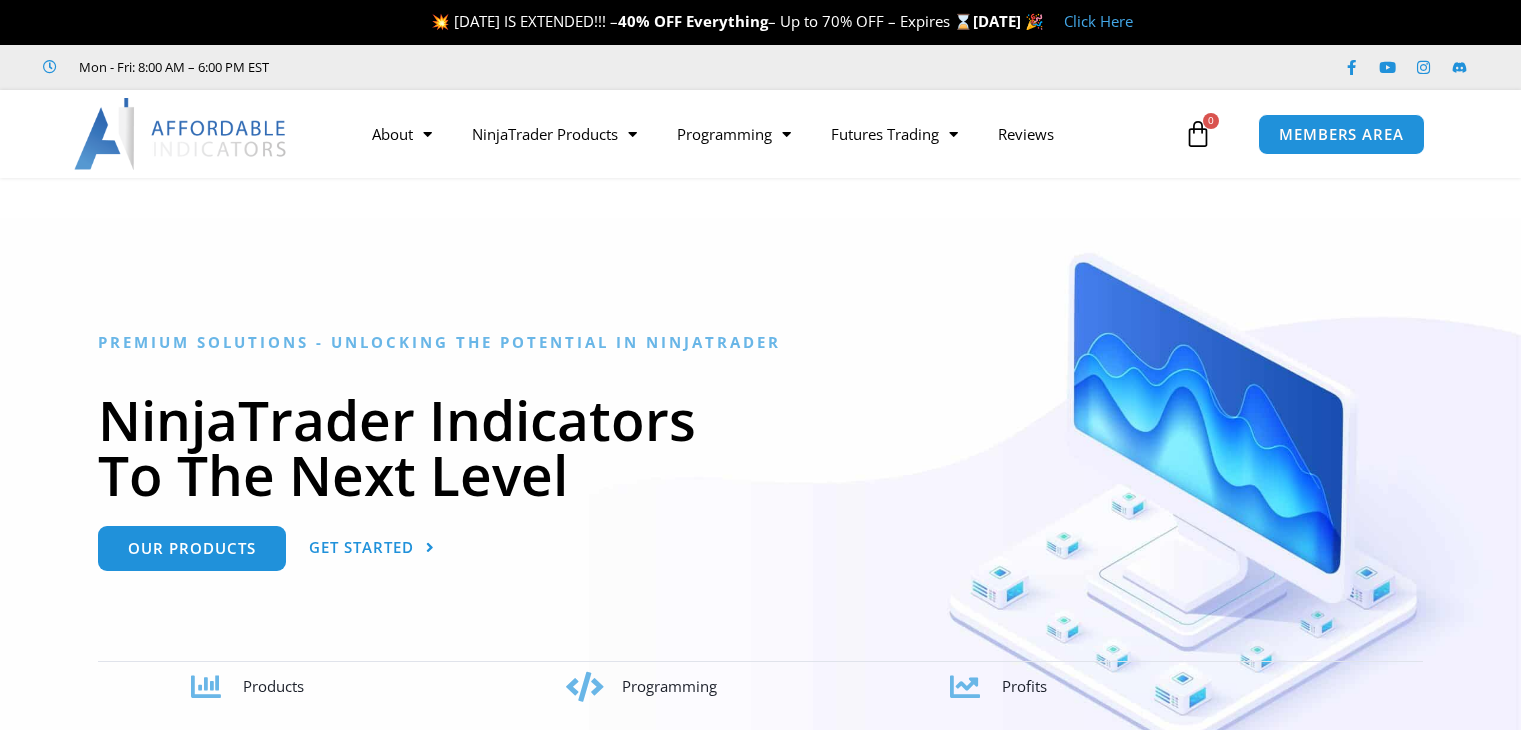 scroll, scrollTop: 0, scrollLeft: 0, axis: both 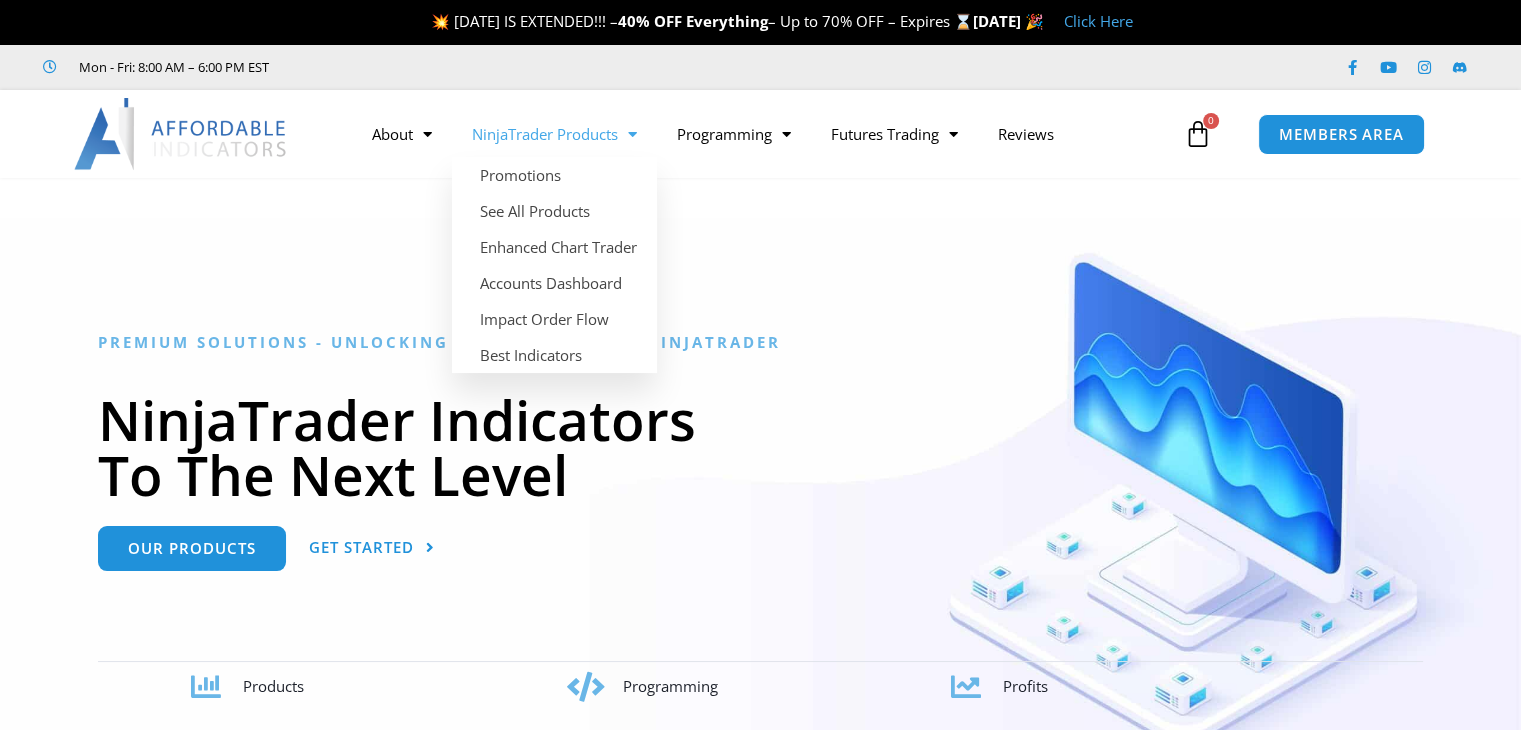 click on "NinjaTrader Products" 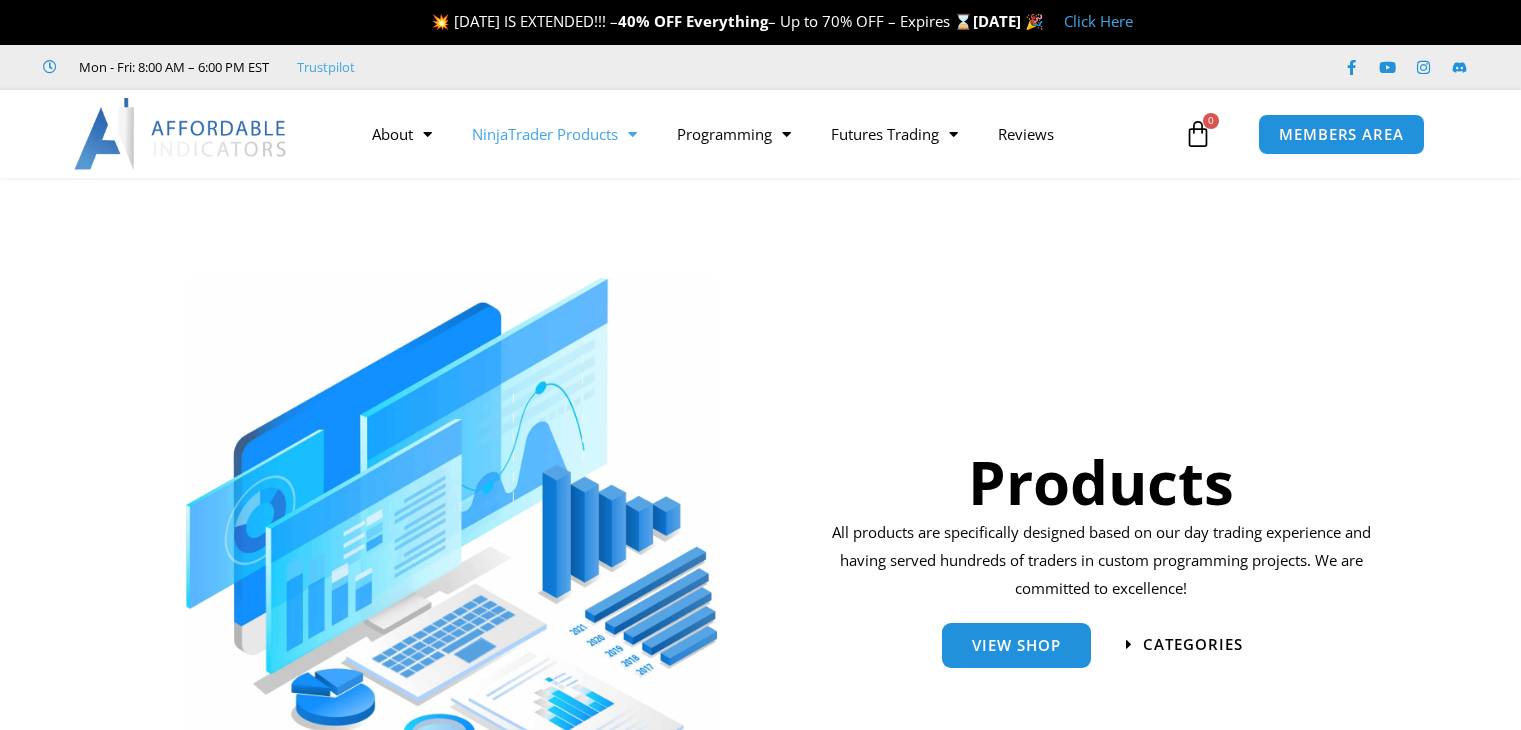 scroll, scrollTop: 0, scrollLeft: 0, axis: both 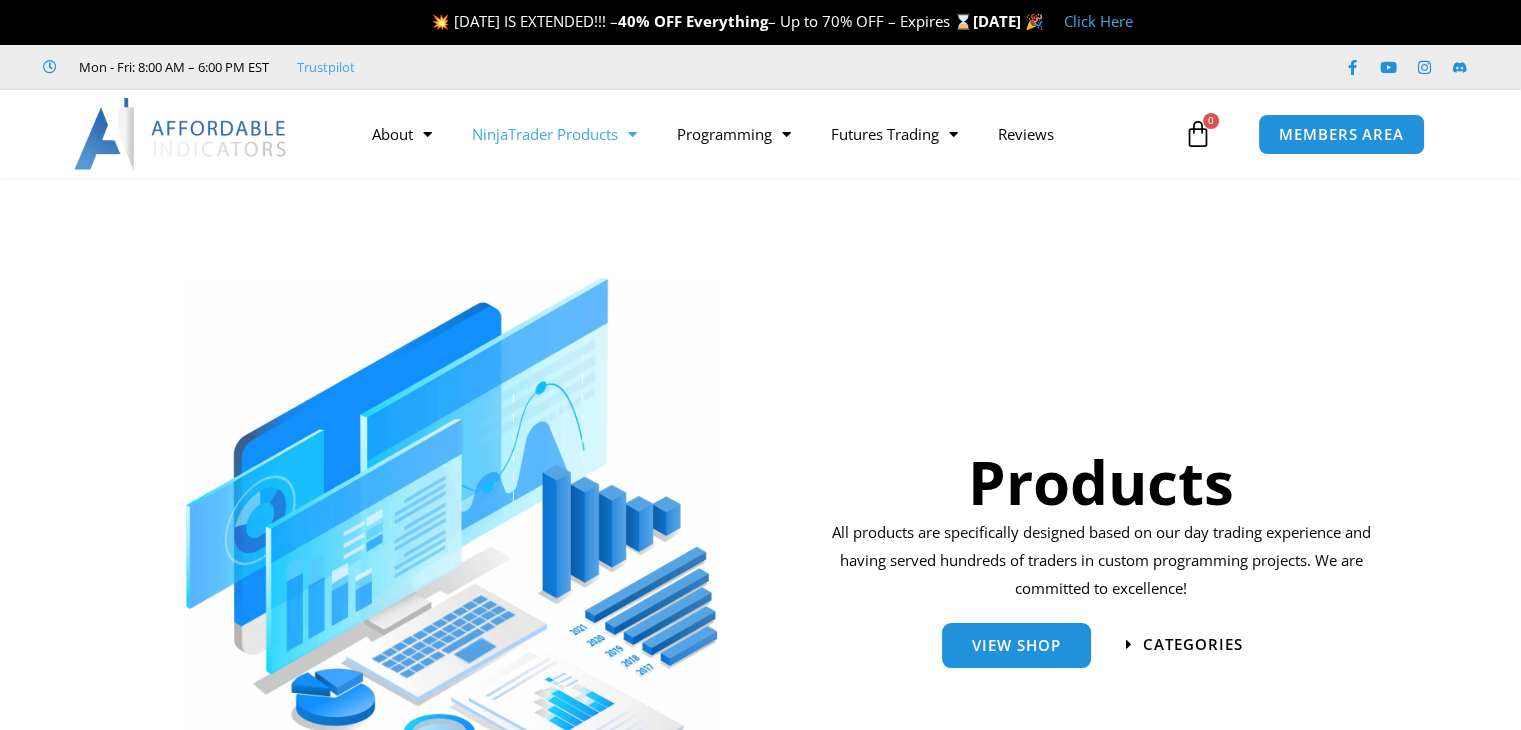 click on "NinjaTrader Products" 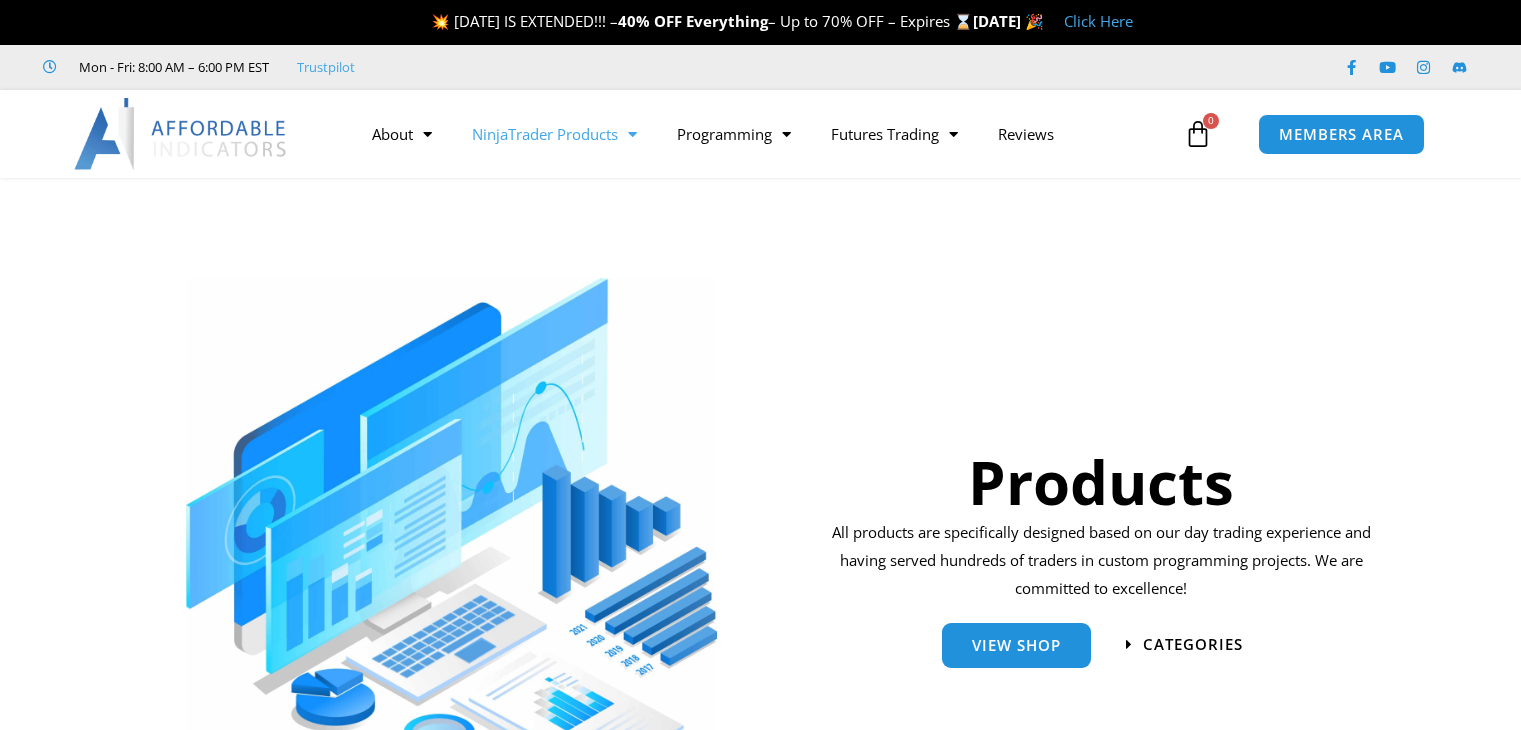 scroll, scrollTop: 0, scrollLeft: 0, axis: both 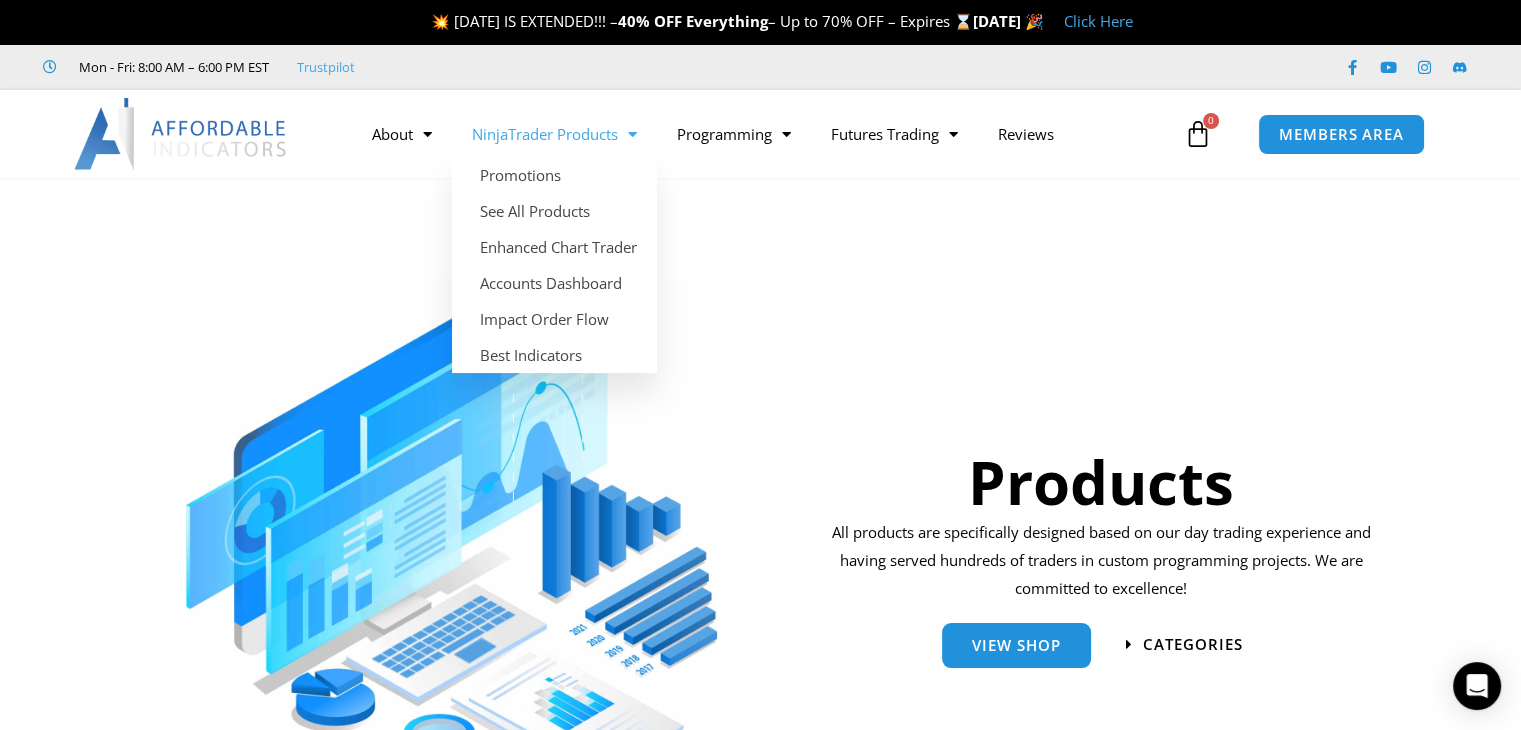 click 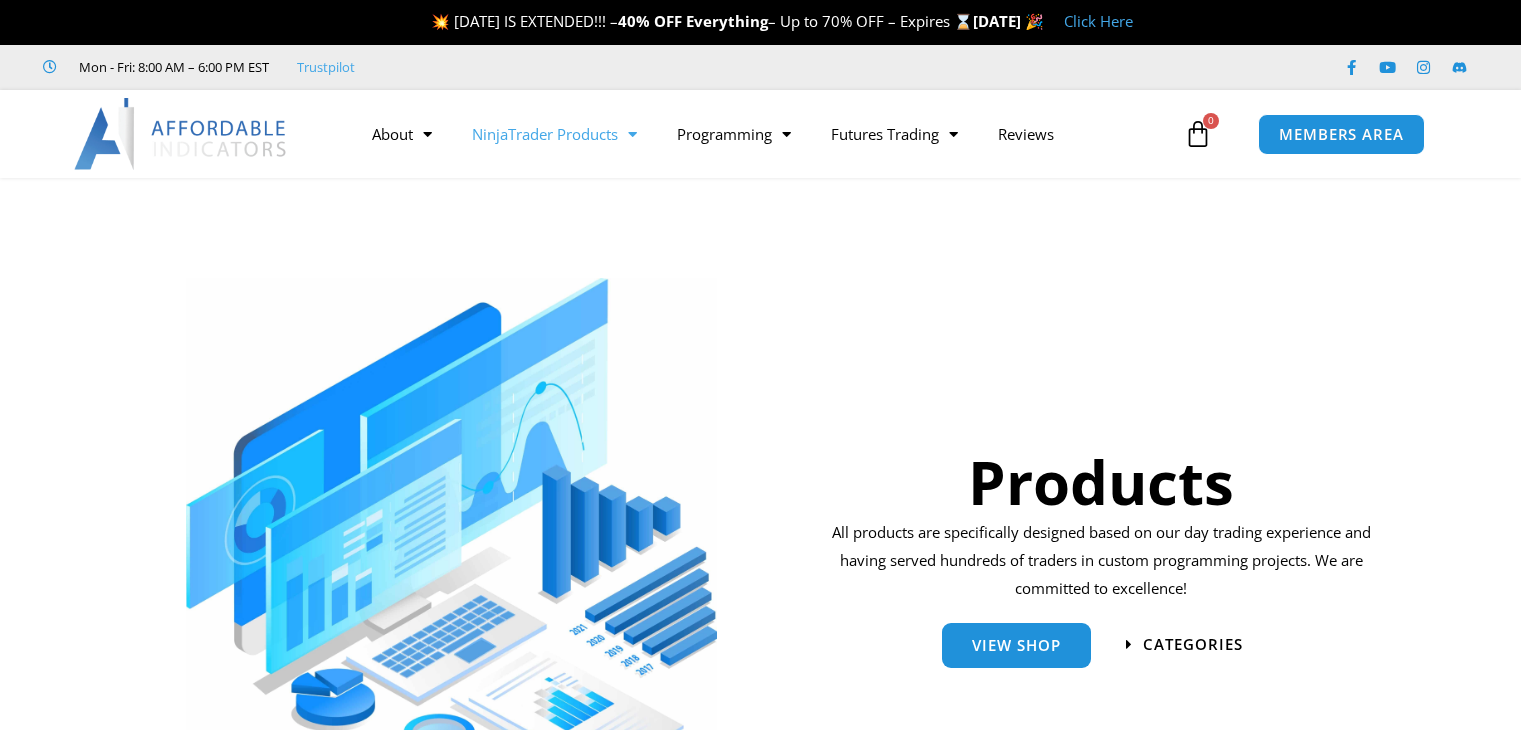 scroll, scrollTop: 0, scrollLeft: 0, axis: both 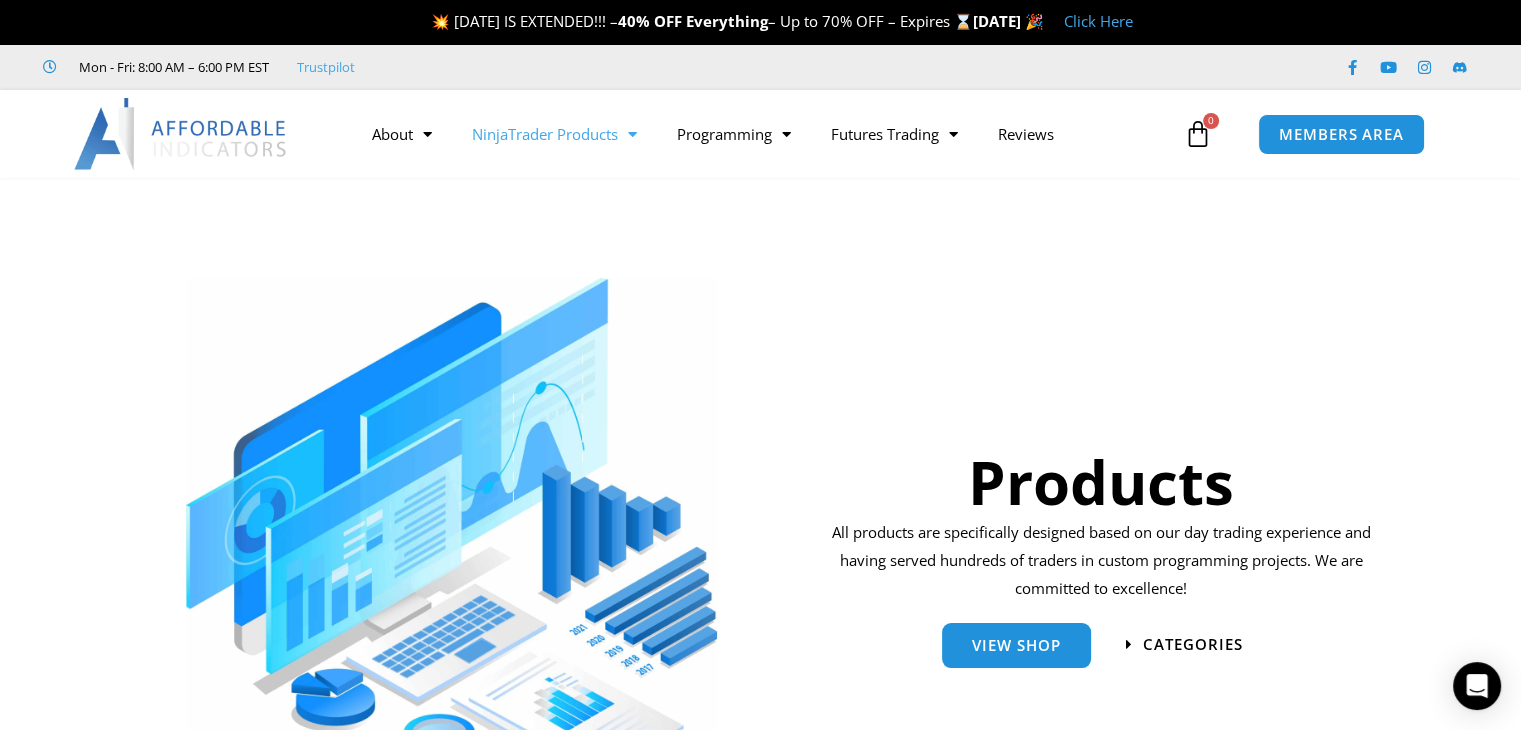 click 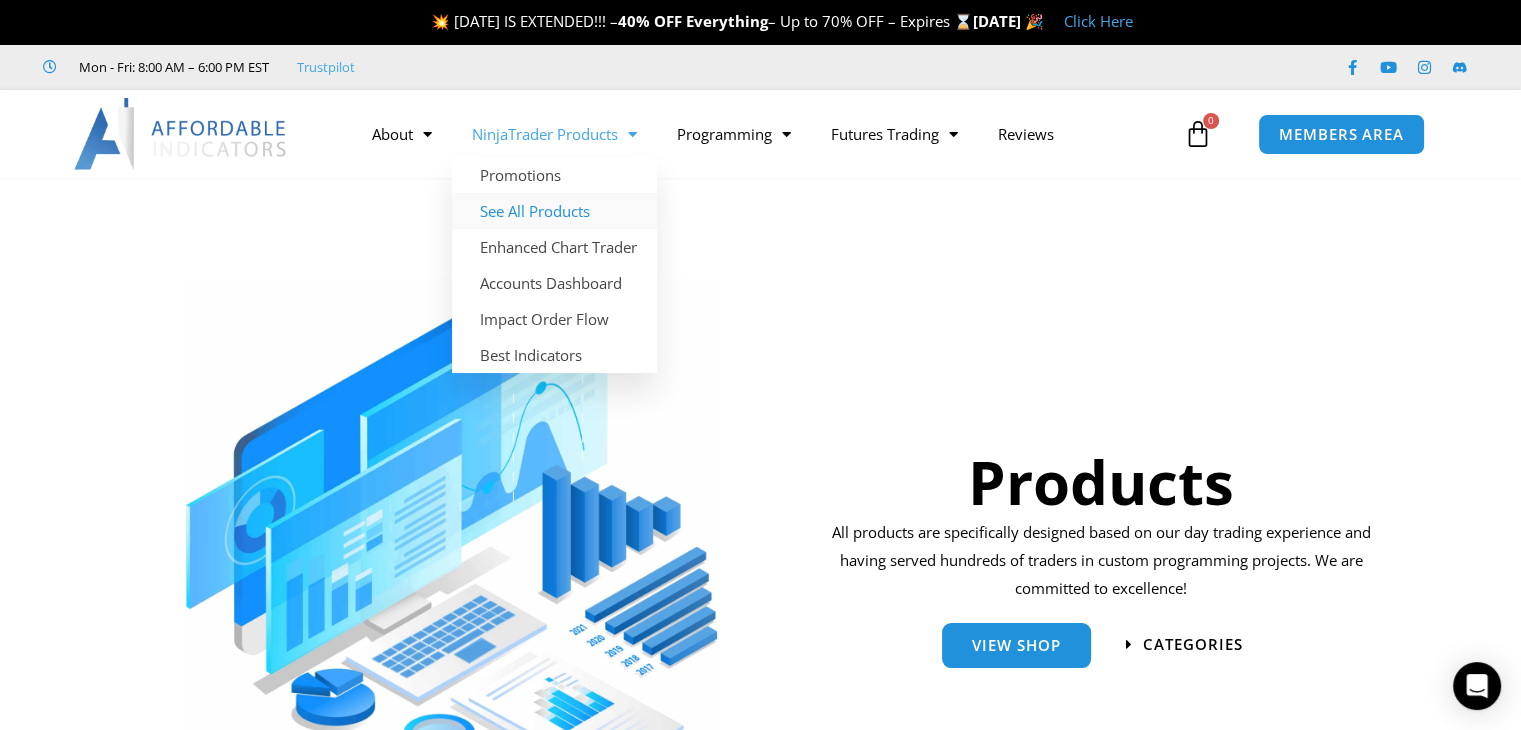 click on "See All Products" 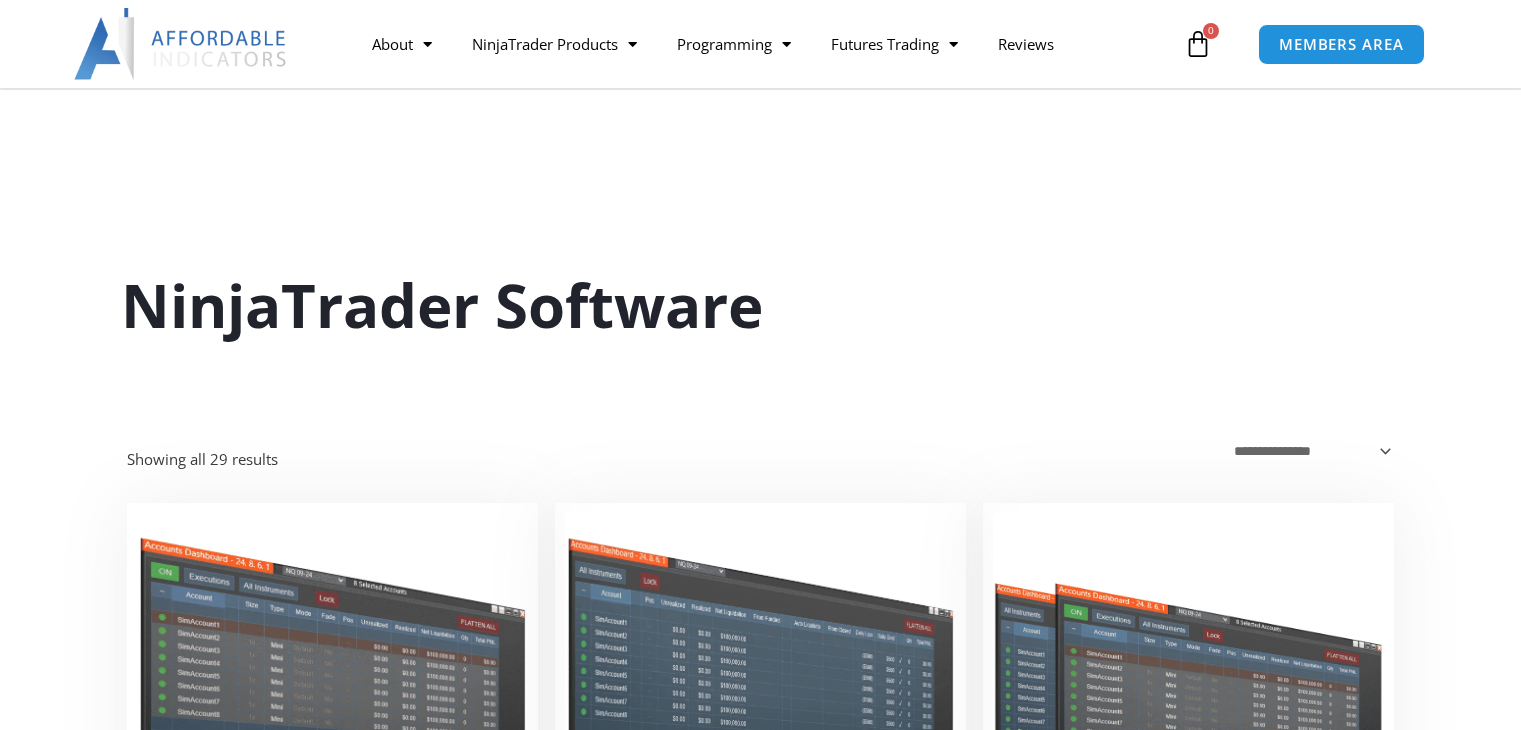scroll, scrollTop: 200, scrollLeft: 0, axis: vertical 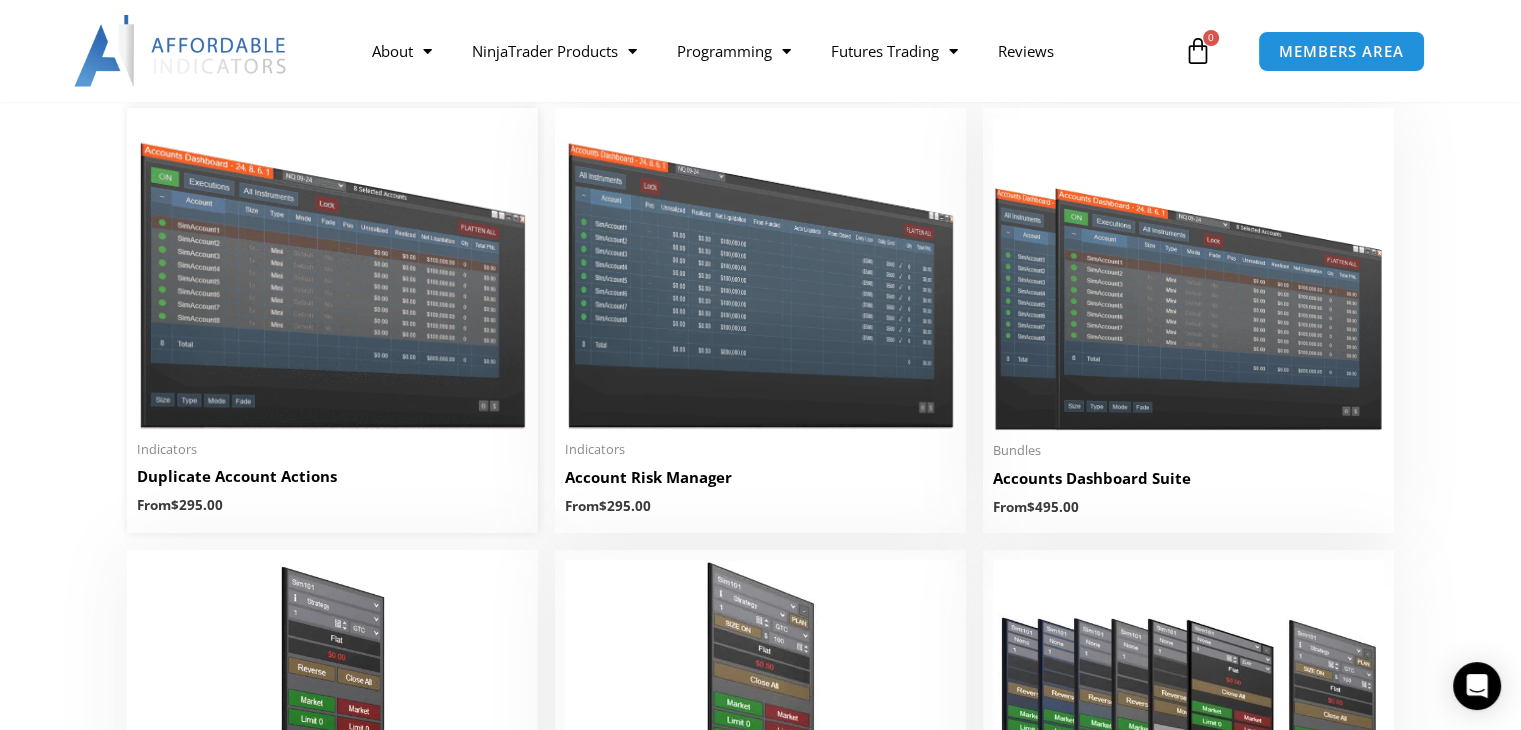 click at bounding box center [332, 273] 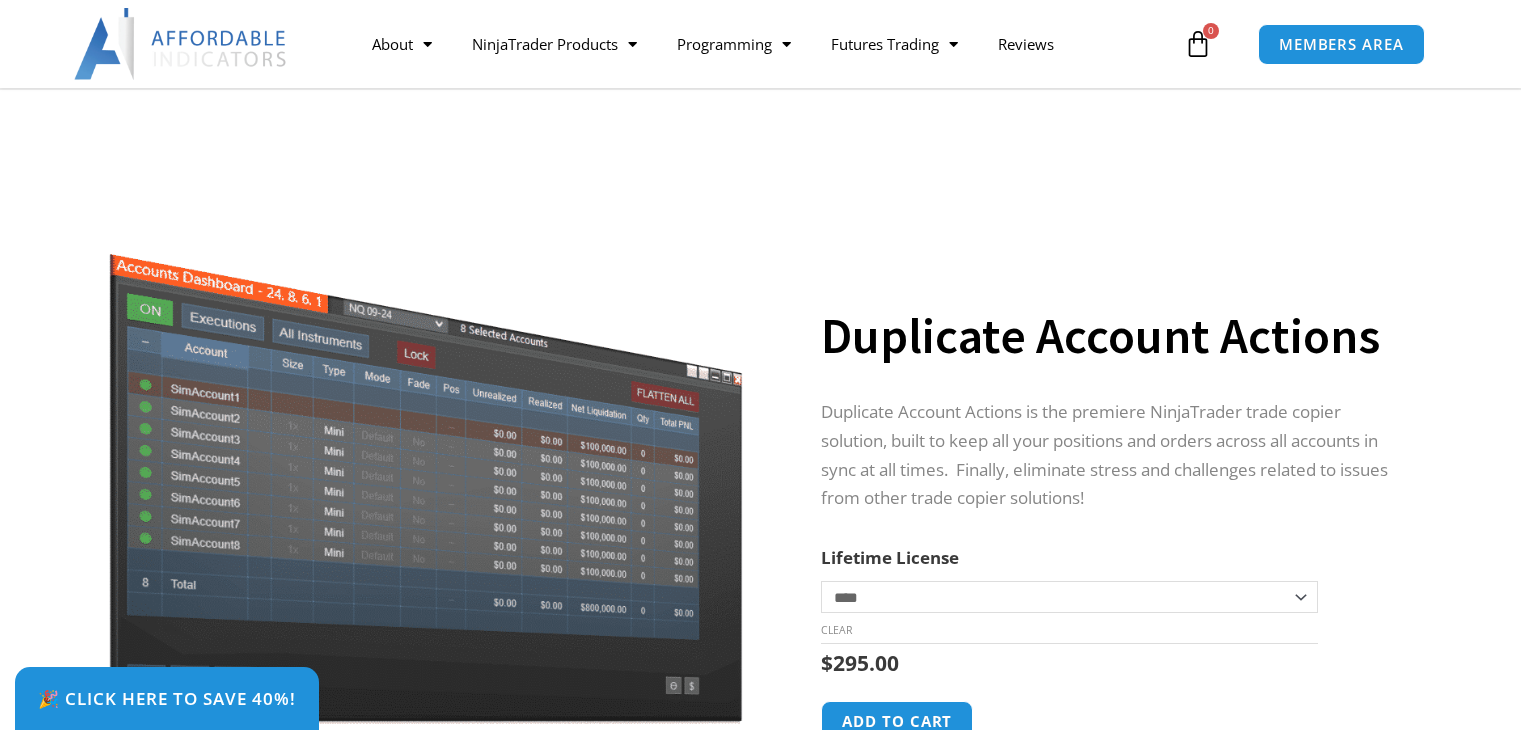 scroll, scrollTop: 200, scrollLeft: 0, axis: vertical 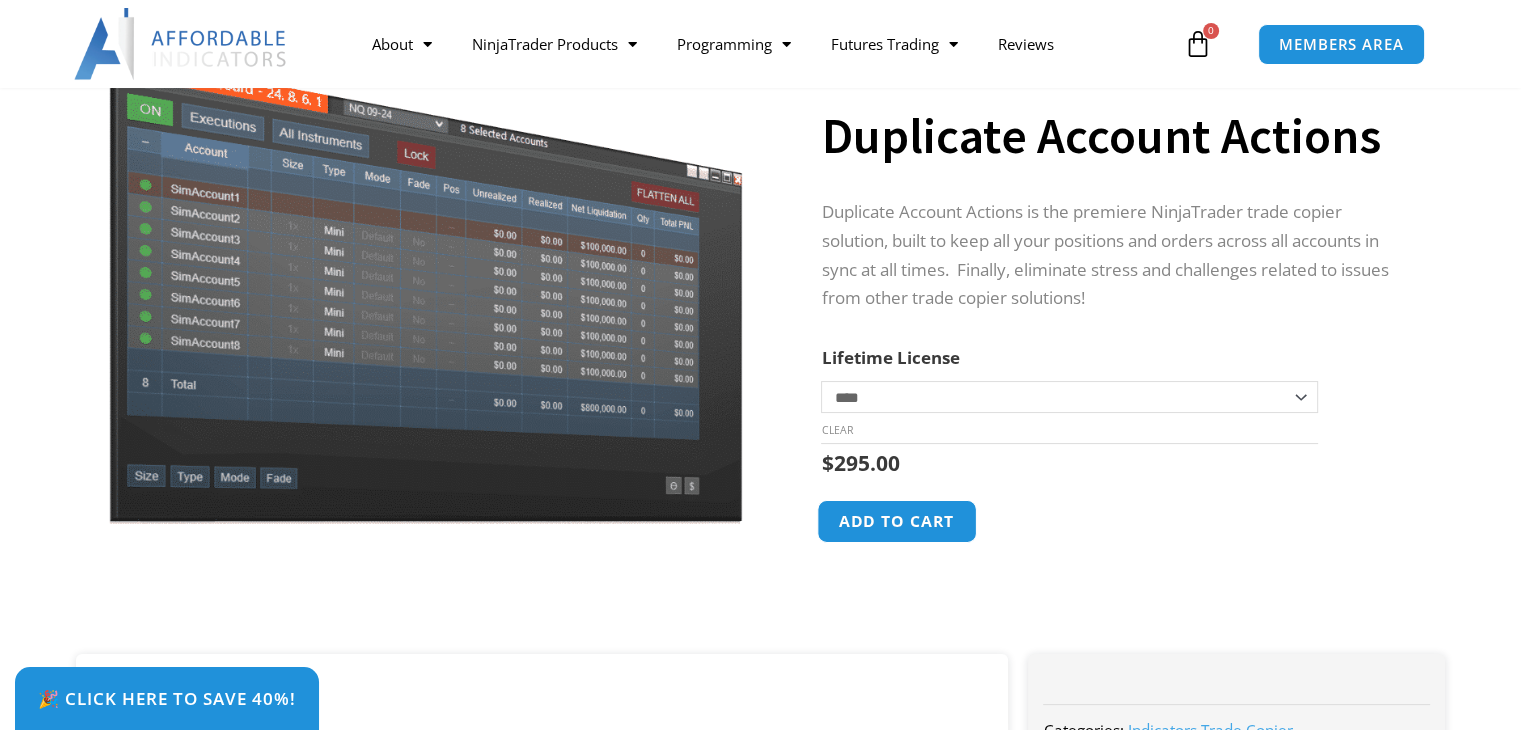 click on "Add to cart" 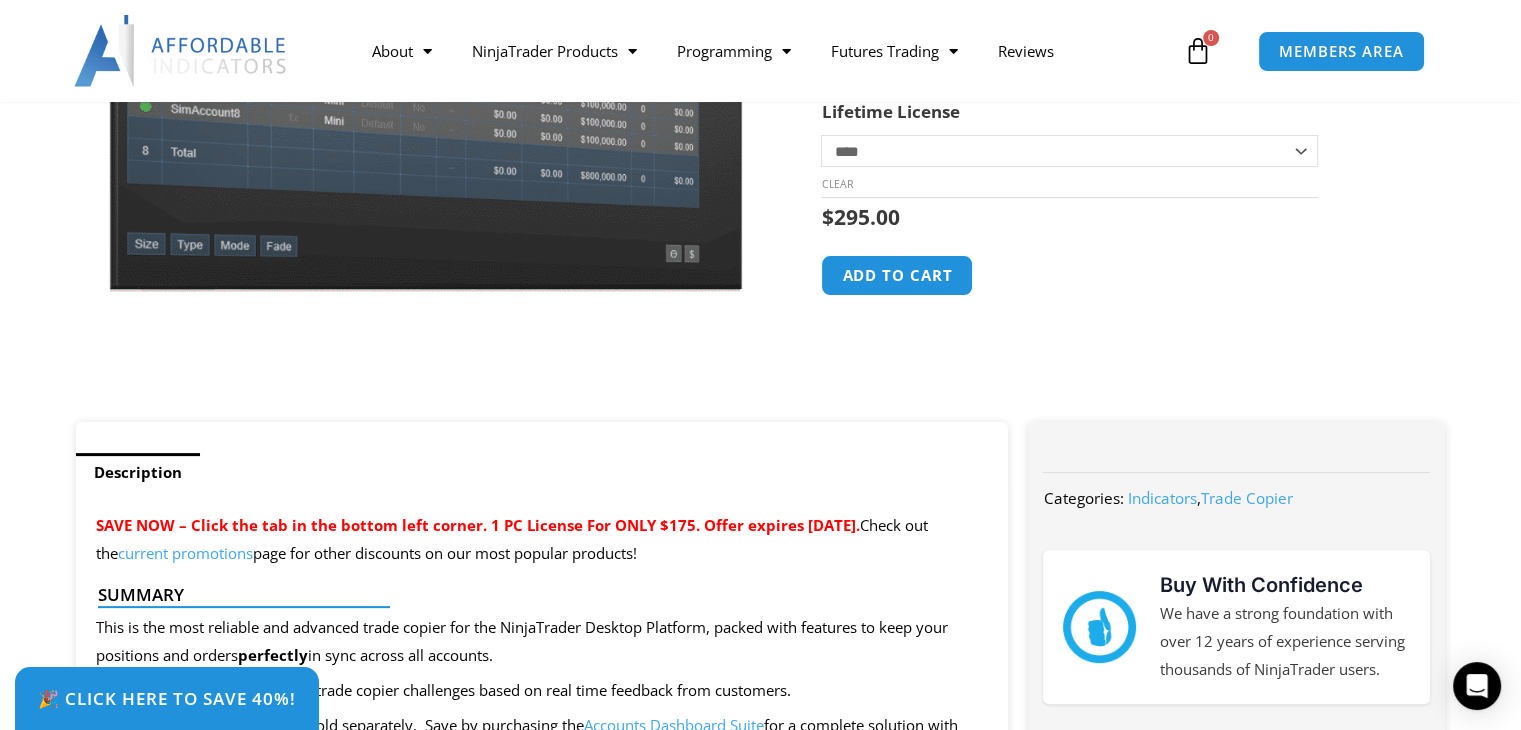 scroll, scrollTop: 500, scrollLeft: 0, axis: vertical 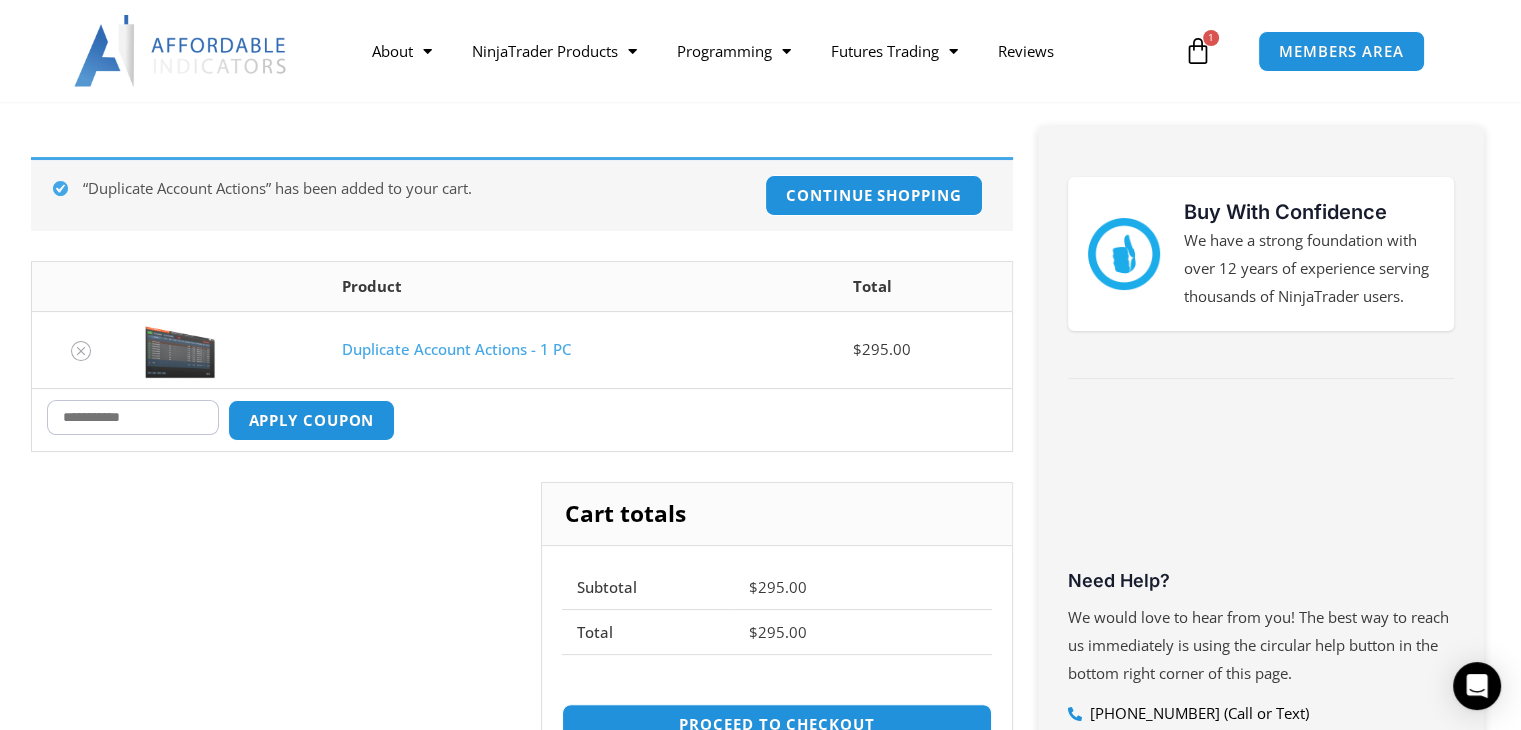 click on "Coupon:" at bounding box center [133, 417] 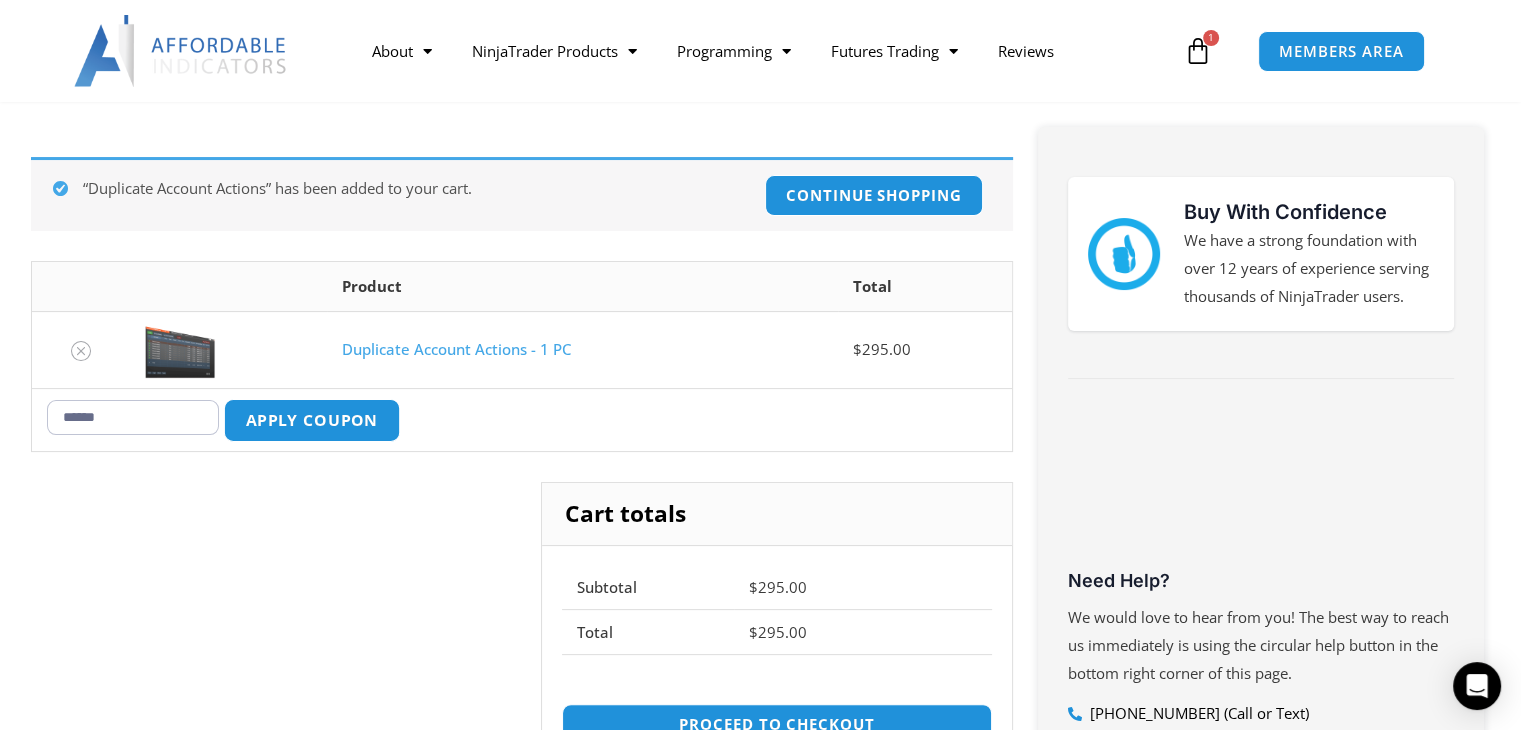 type on "******" 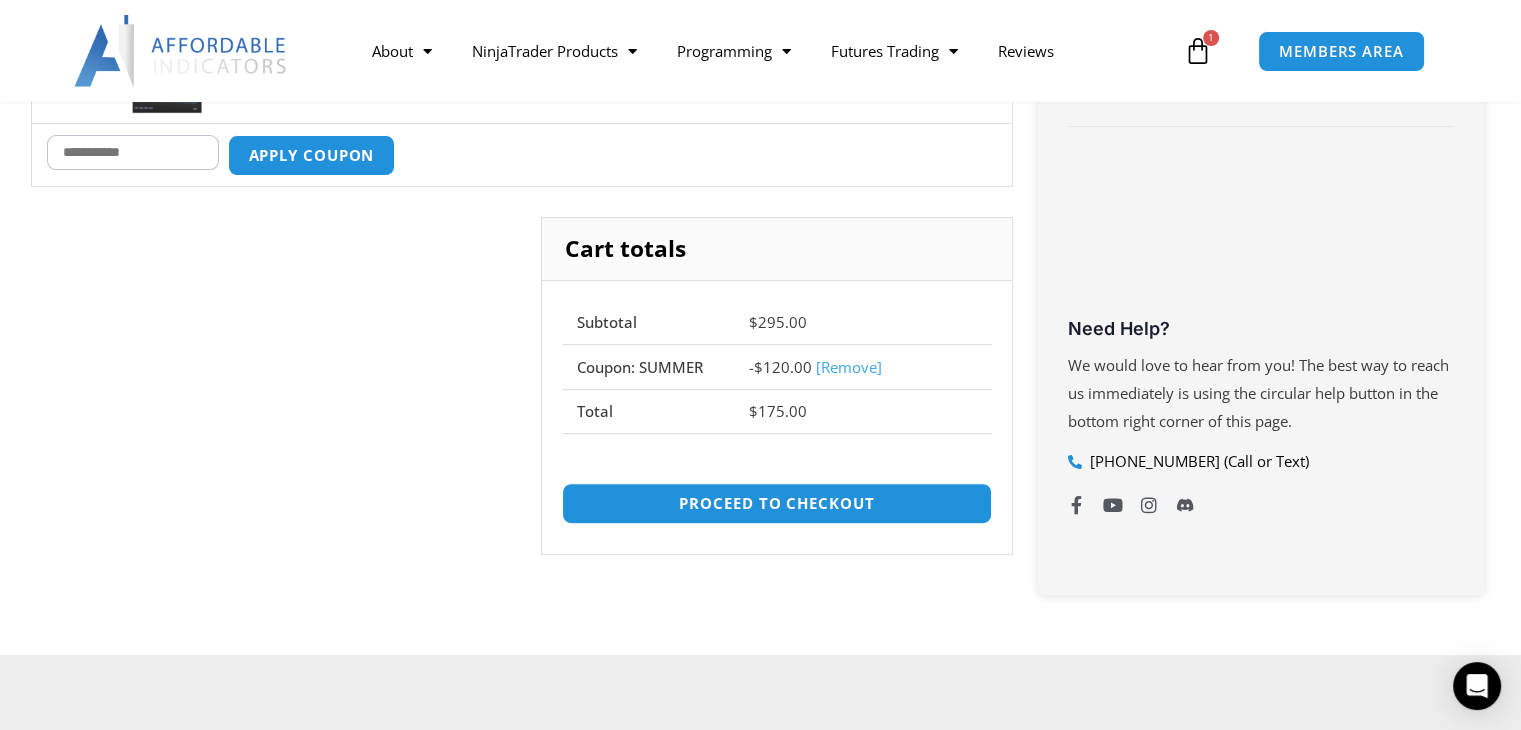 scroll, scrollTop: 556, scrollLeft: 0, axis: vertical 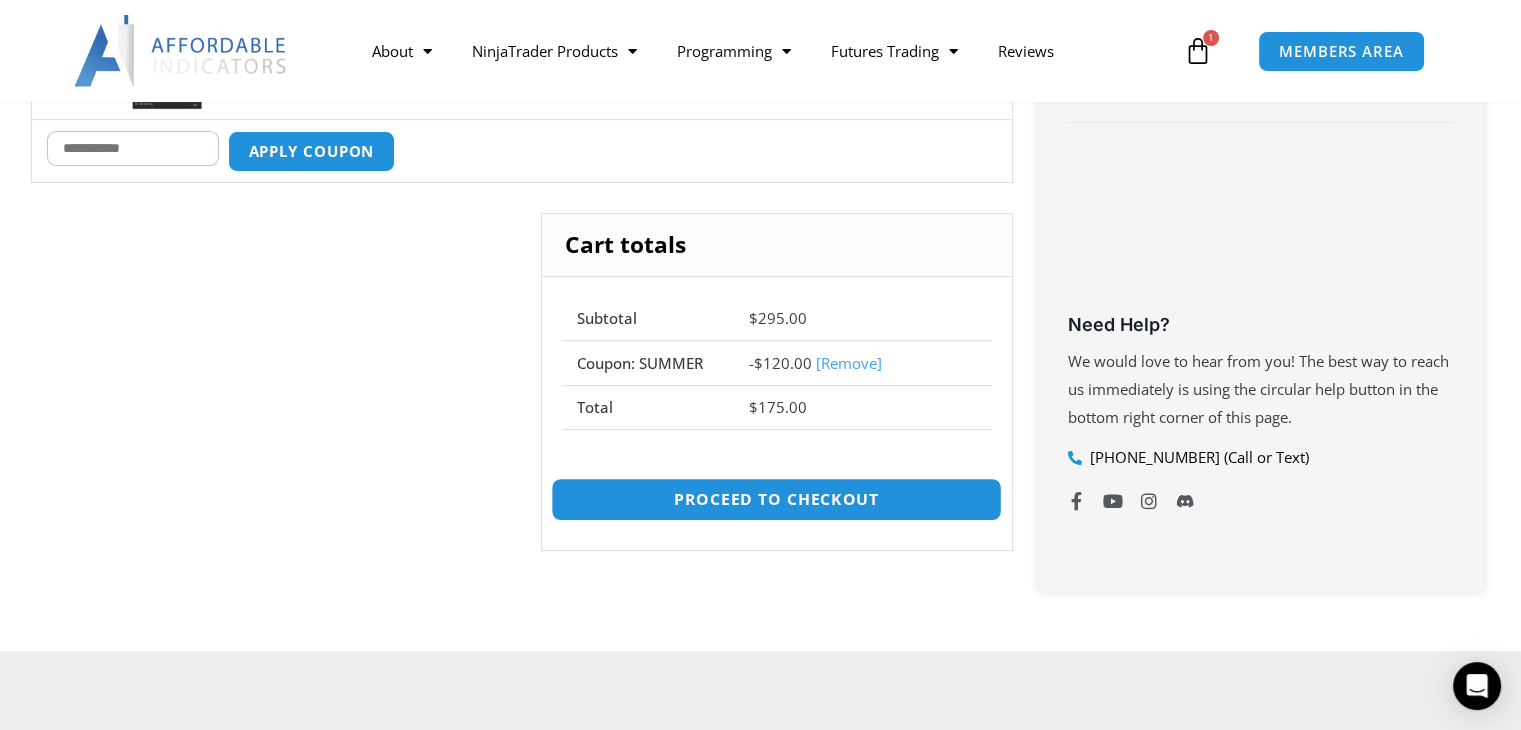 click on "Proceed to checkout" at bounding box center [776, 499] 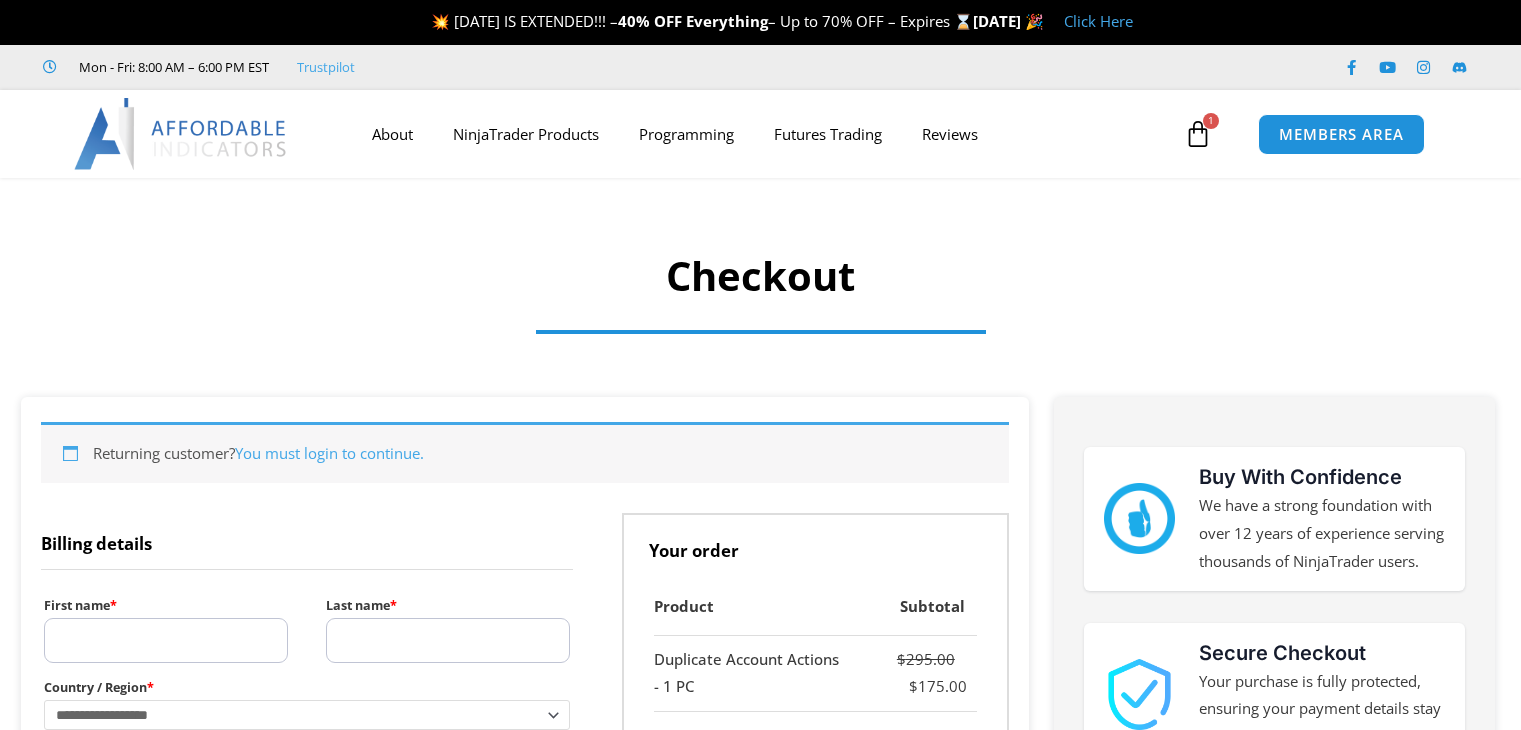 scroll, scrollTop: 0, scrollLeft: 0, axis: both 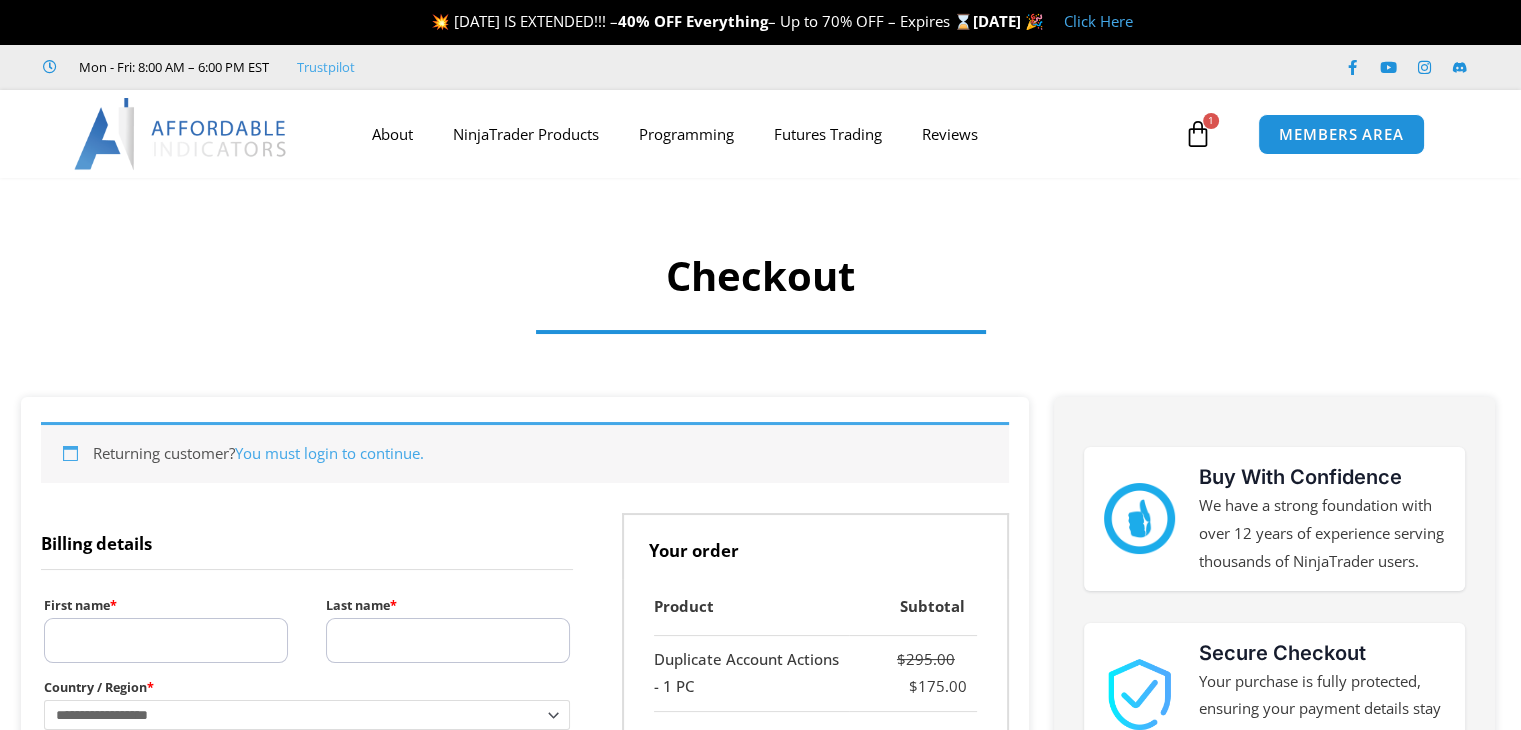 select on "**" 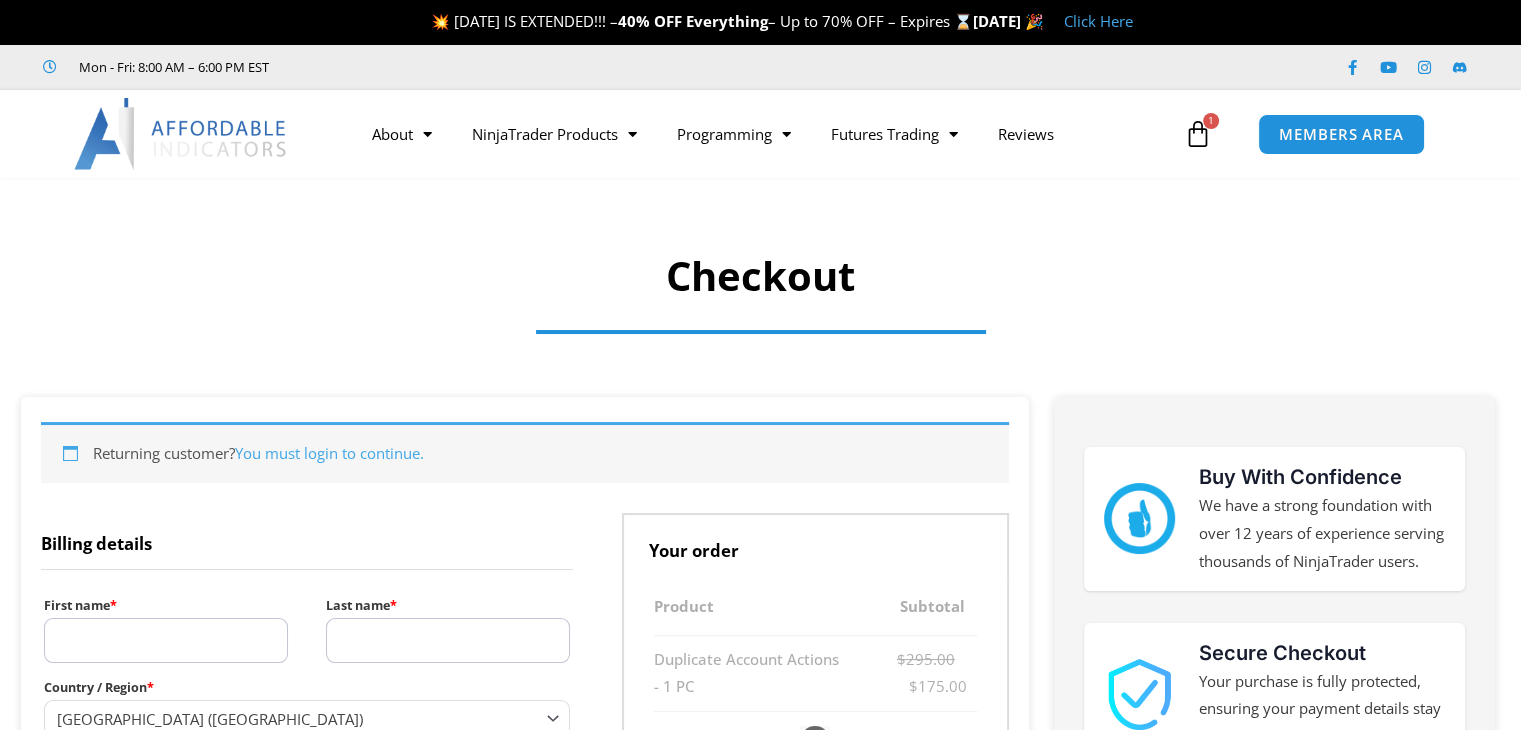 scroll, scrollTop: 0, scrollLeft: 0, axis: both 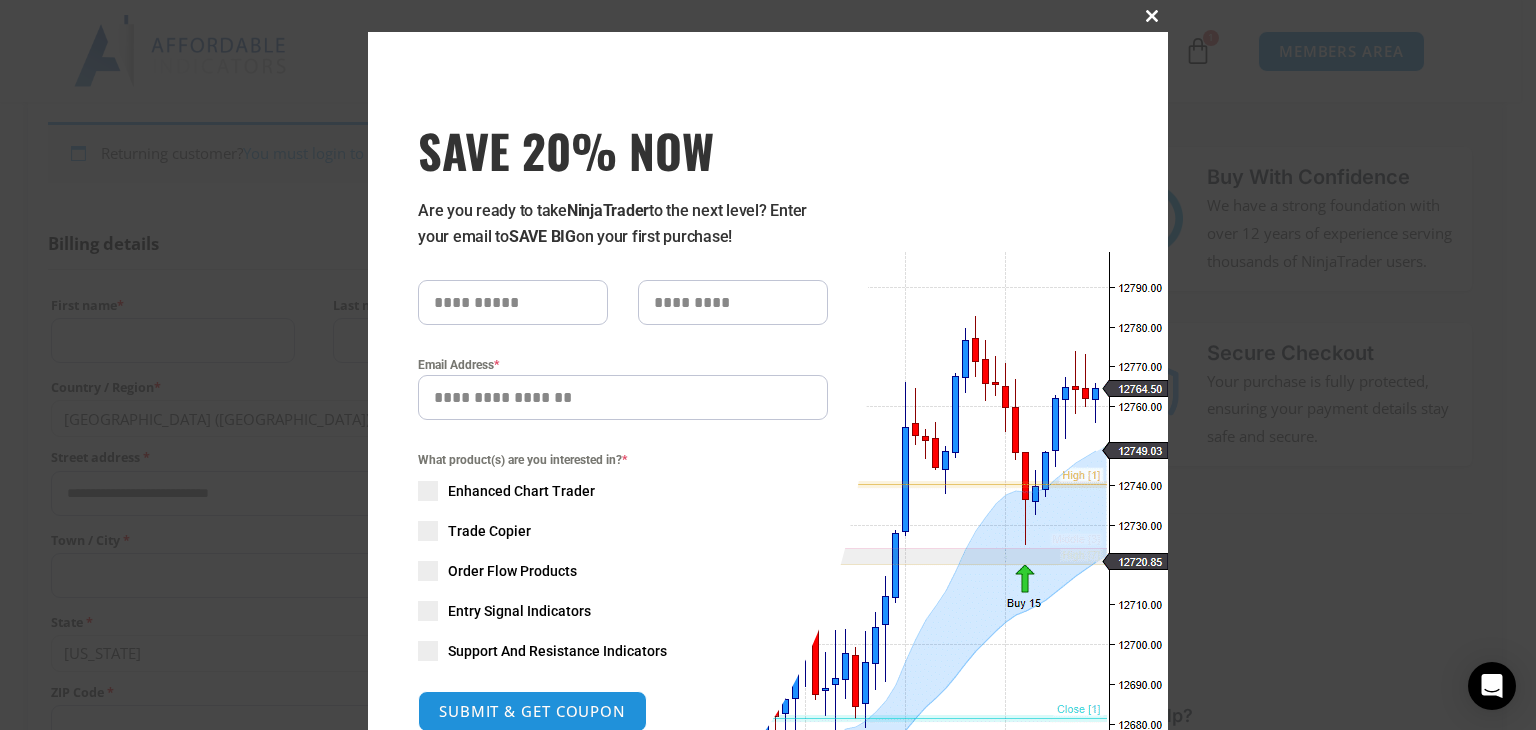 type 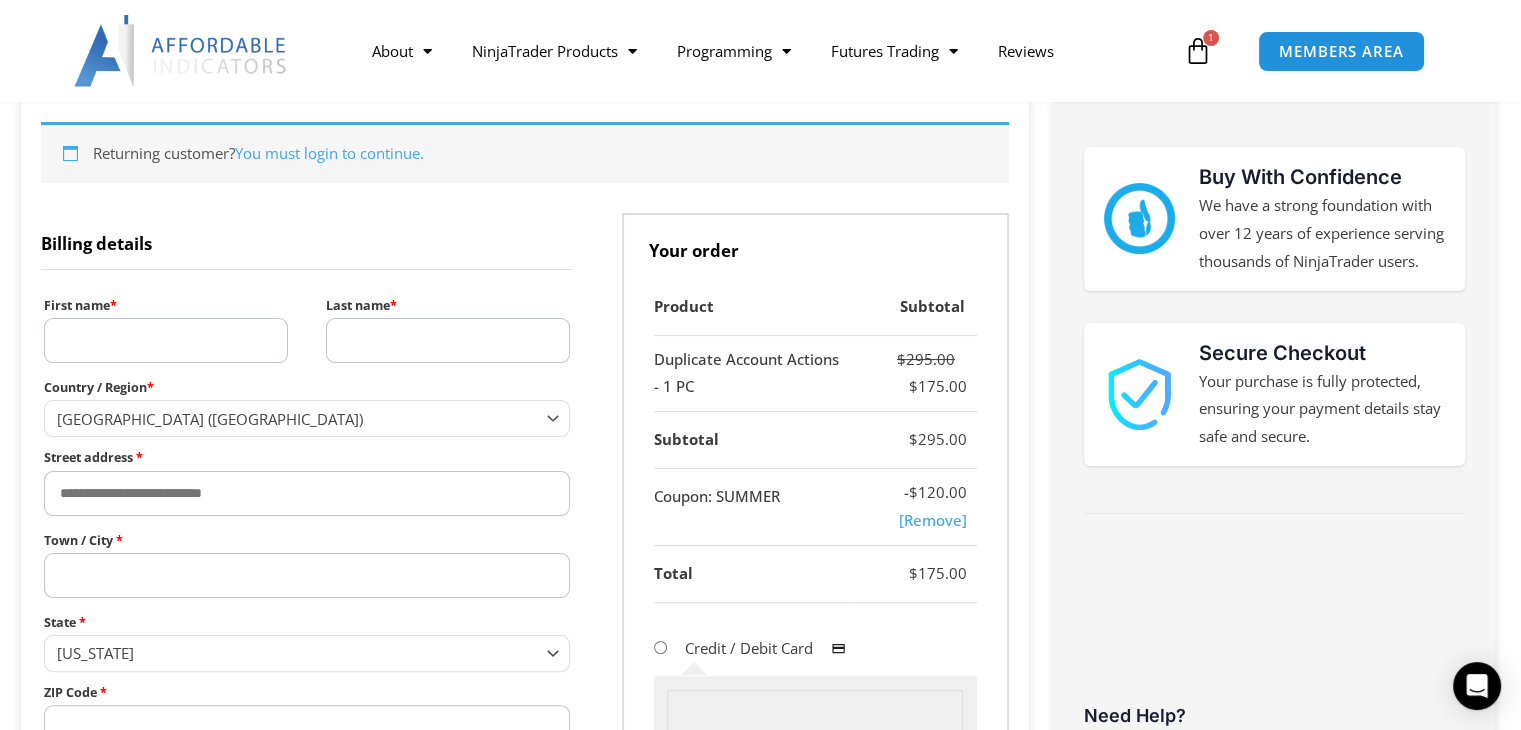 click on "First name  *" at bounding box center [166, 340] 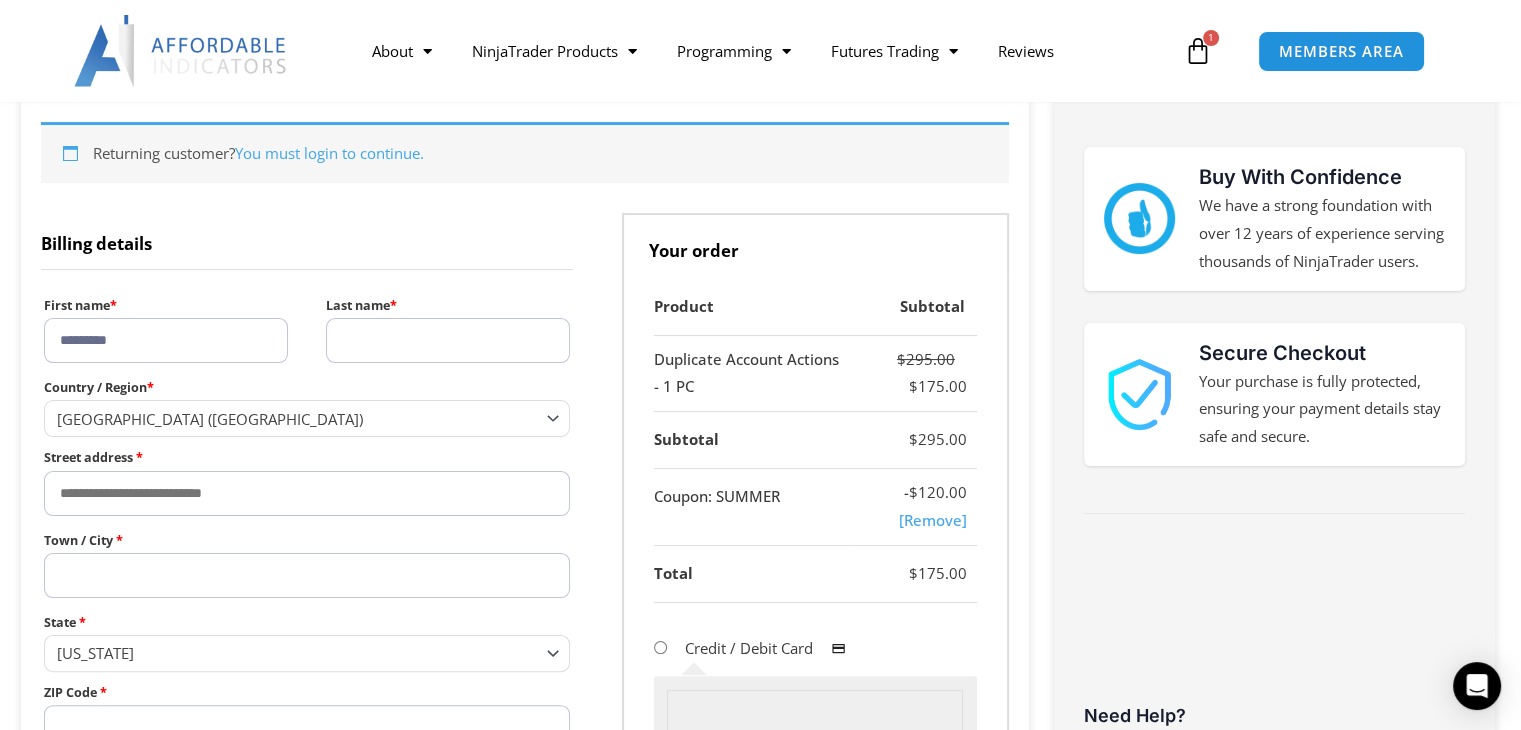 type on "****" 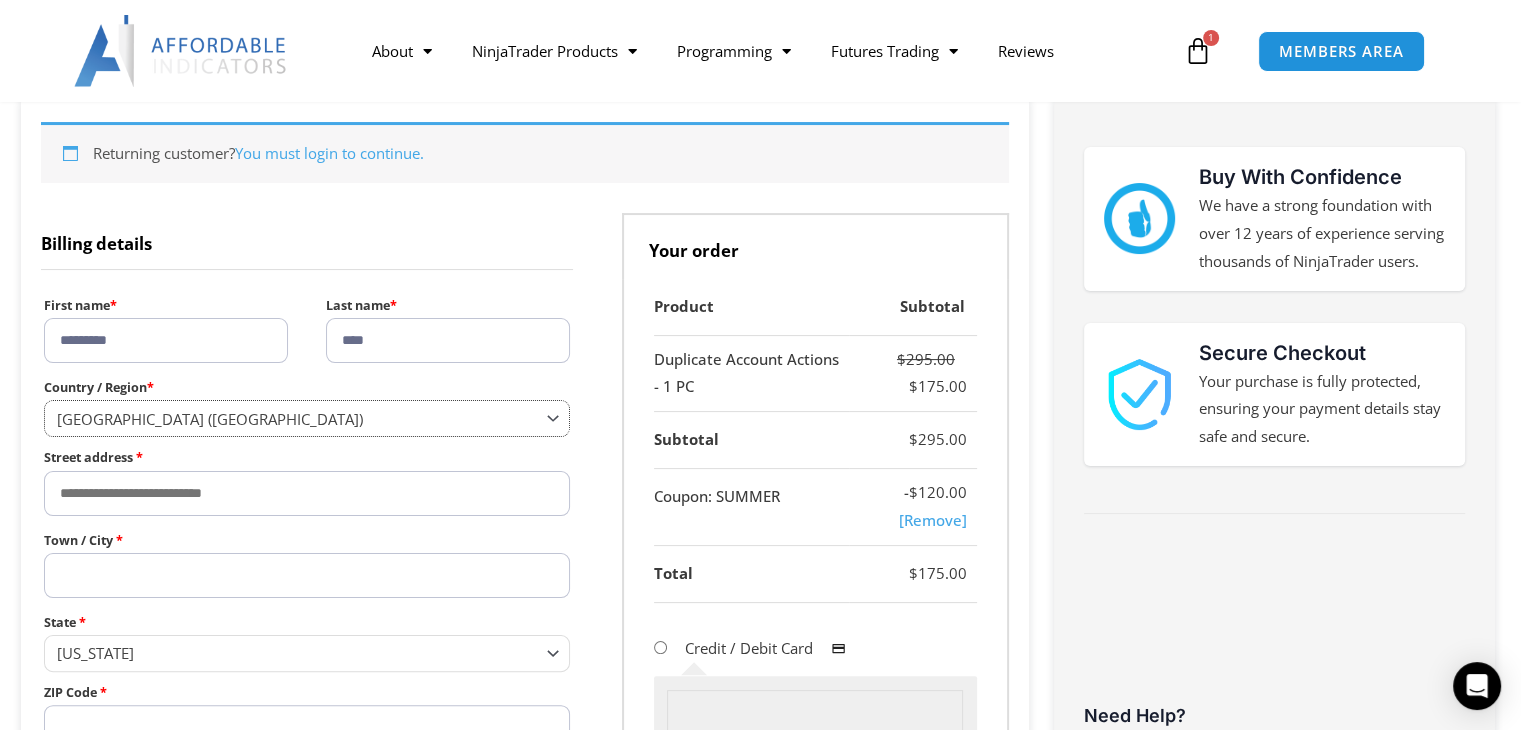 select on "**" 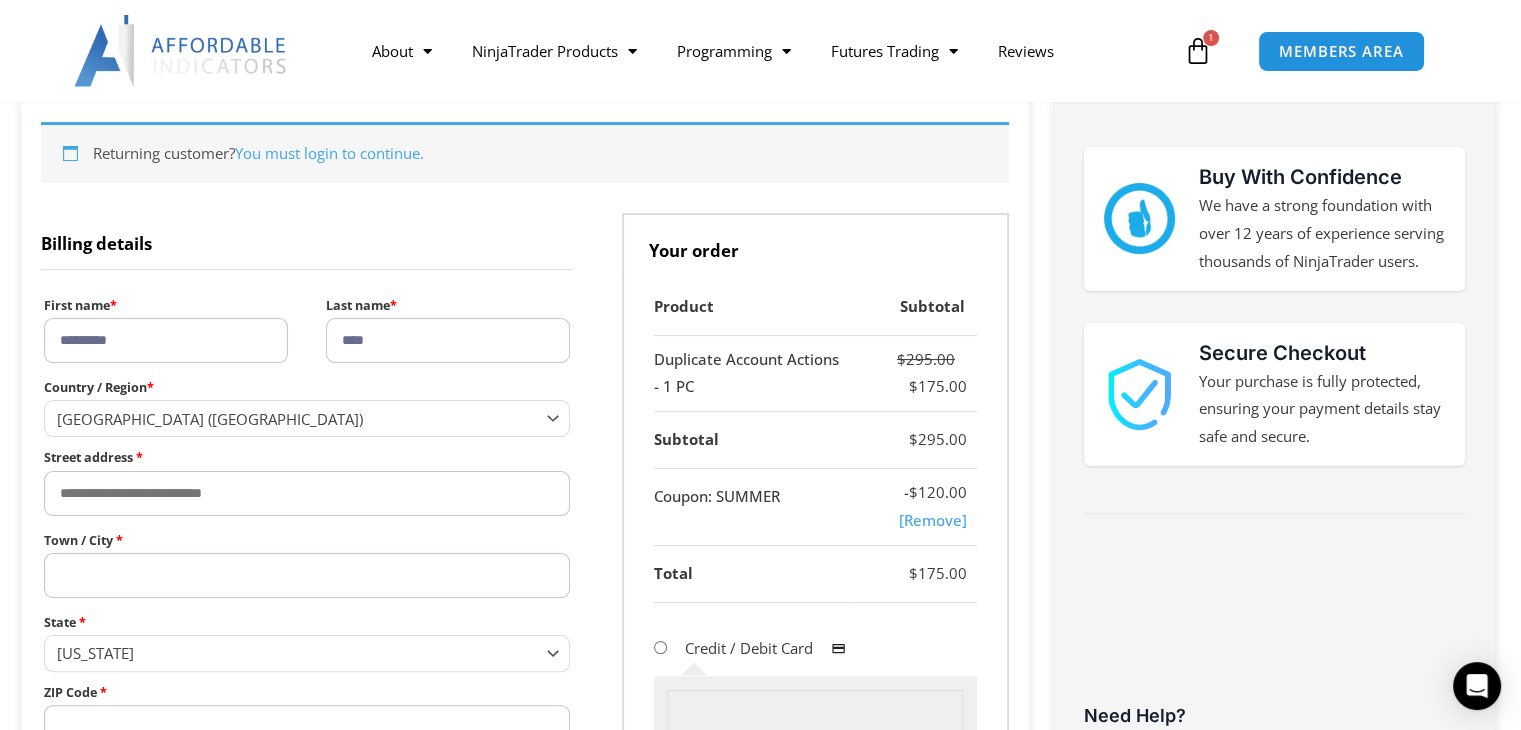 type on "**********" 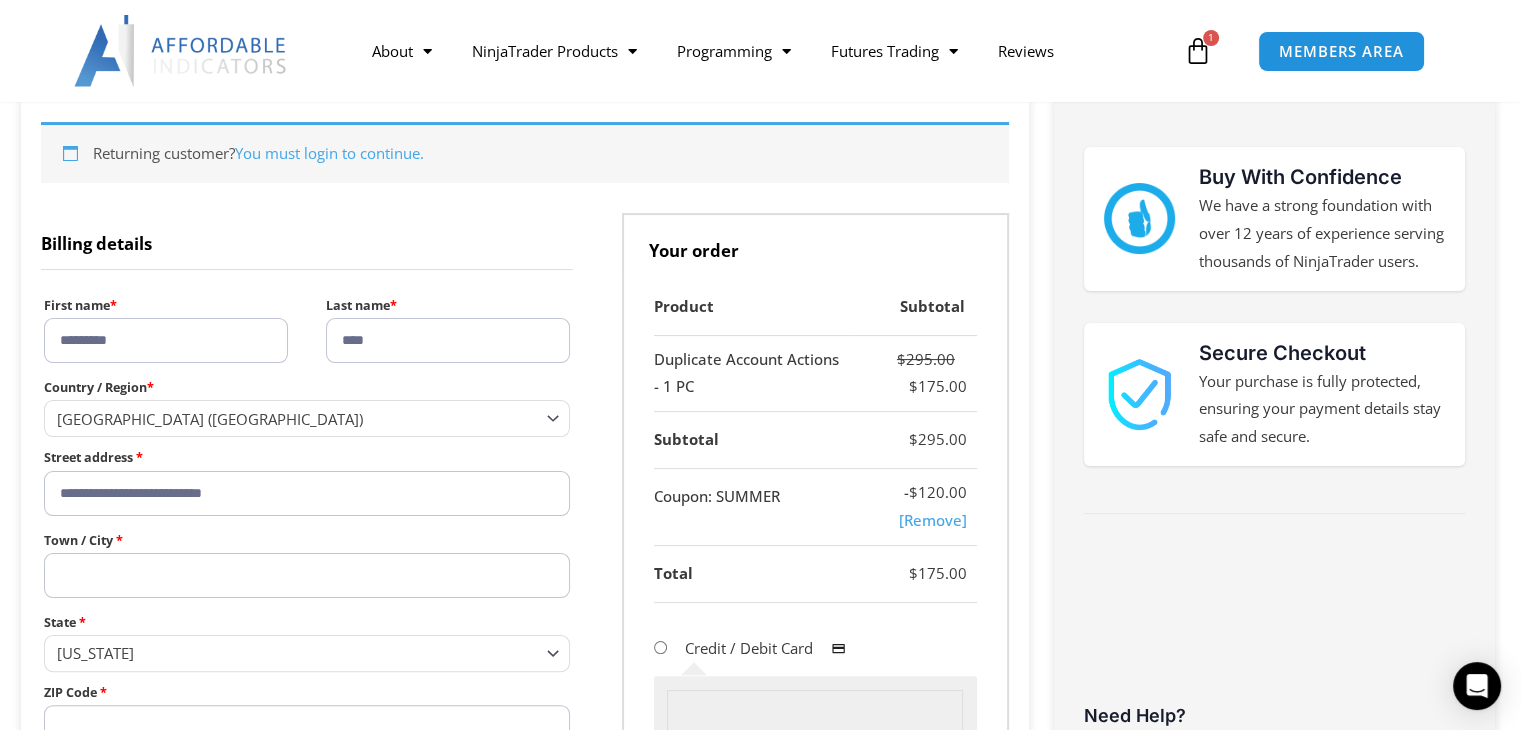 type on "****" 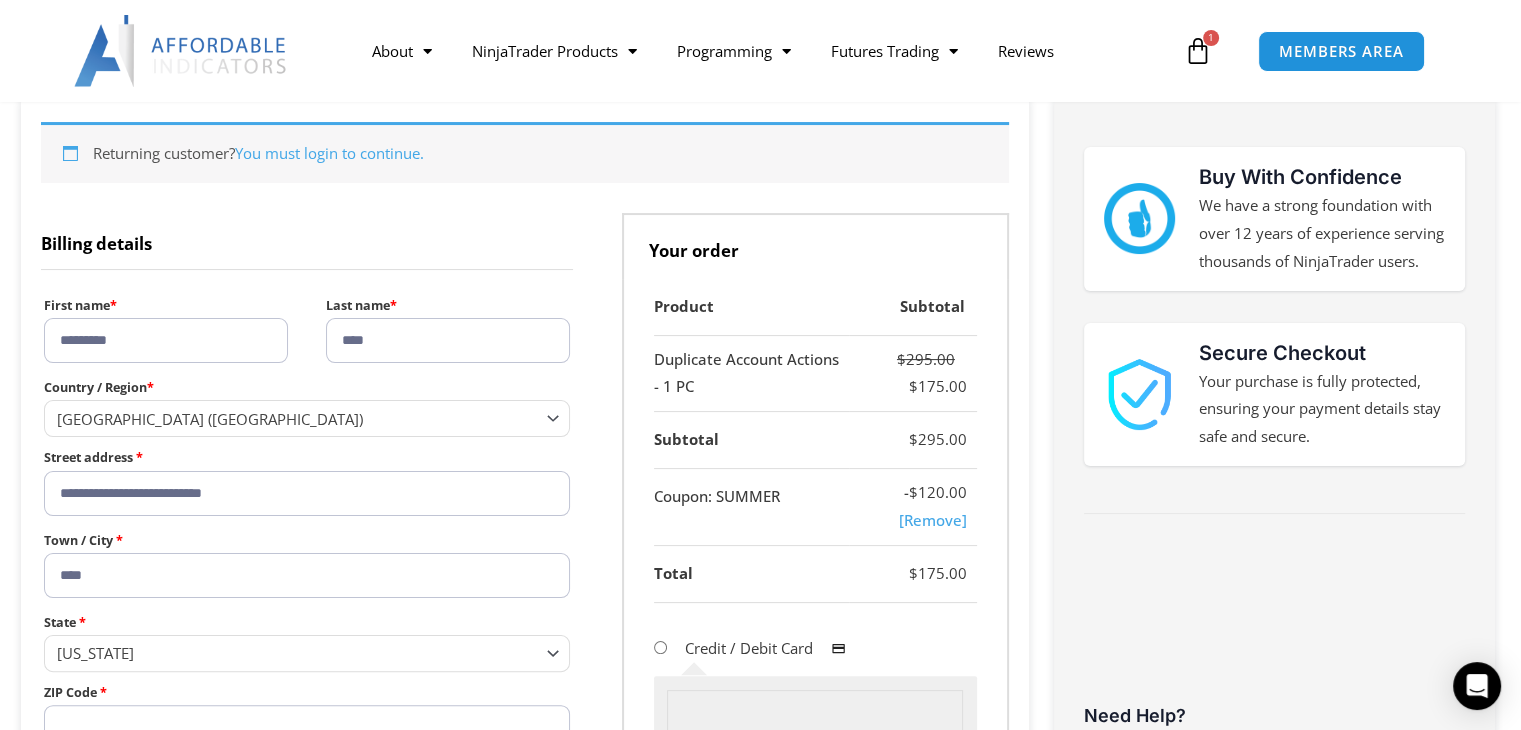 type on "****" 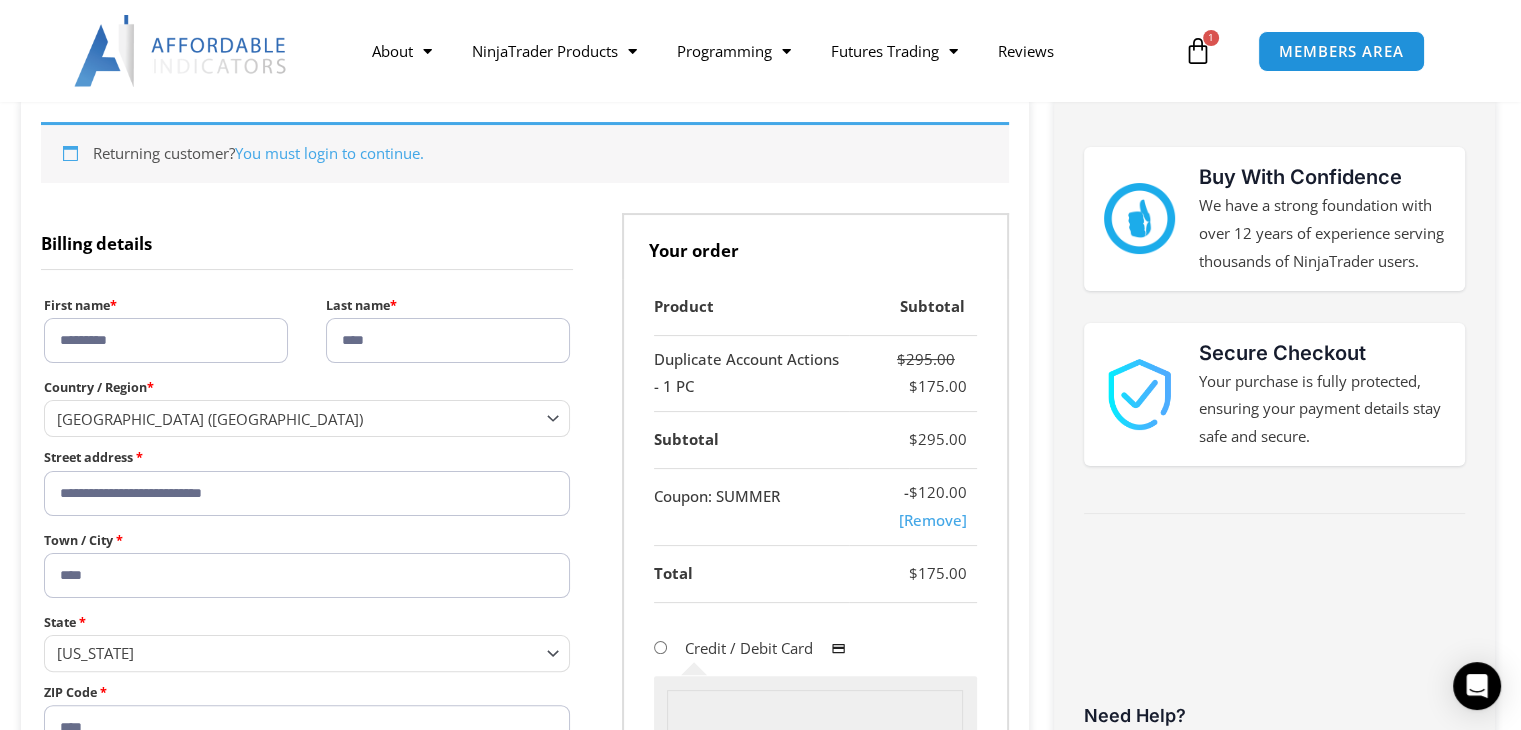 type on "**********" 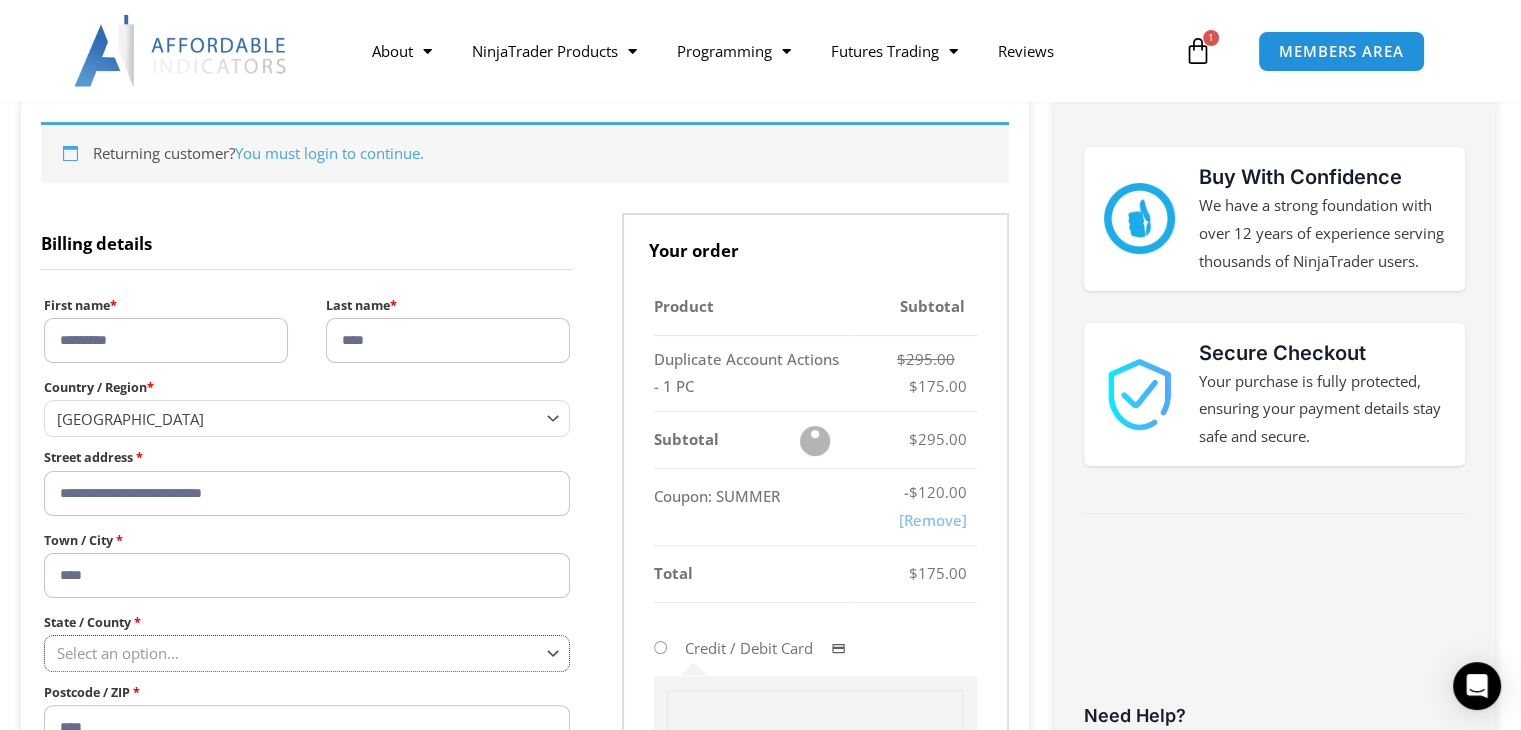select on "***" 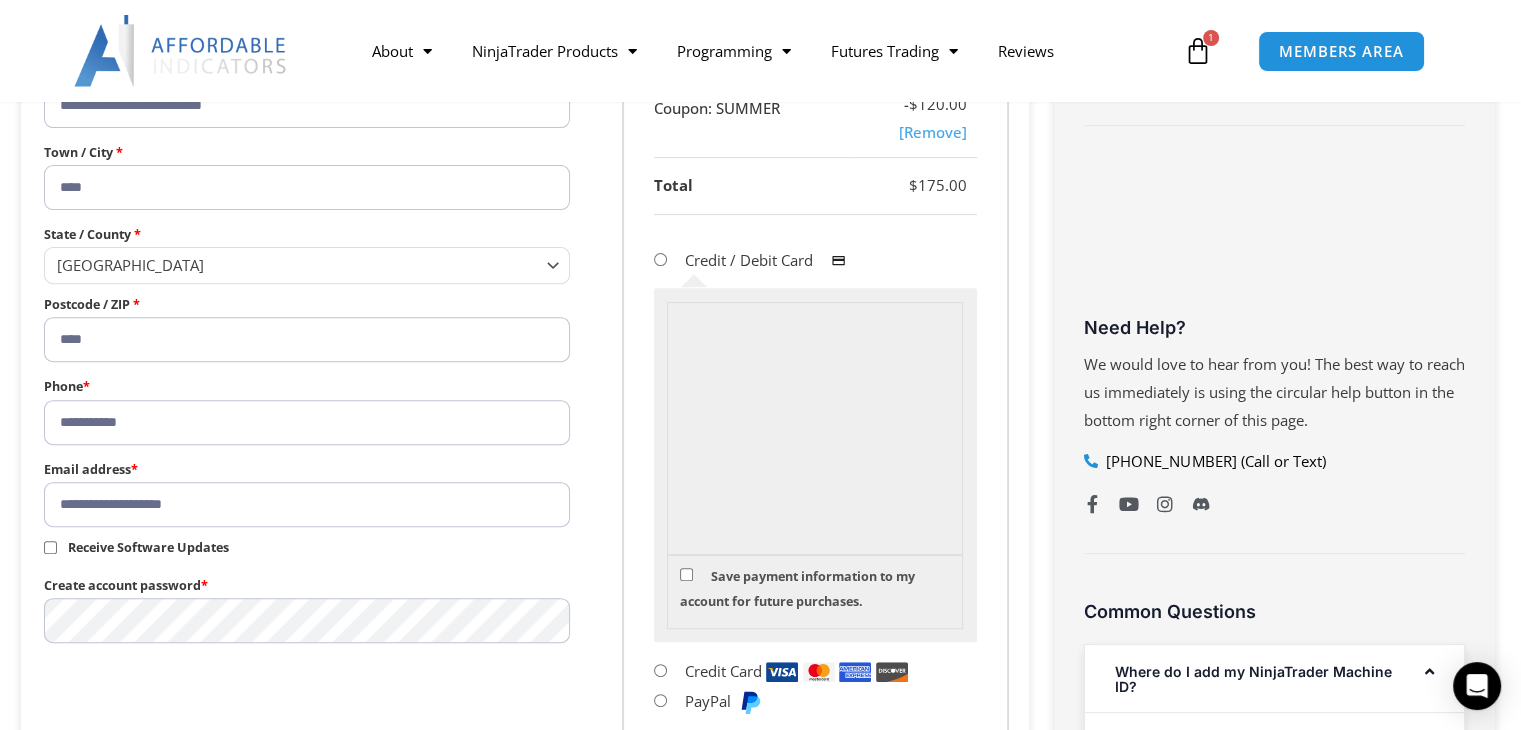 scroll, scrollTop: 700, scrollLeft: 0, axis: vertical 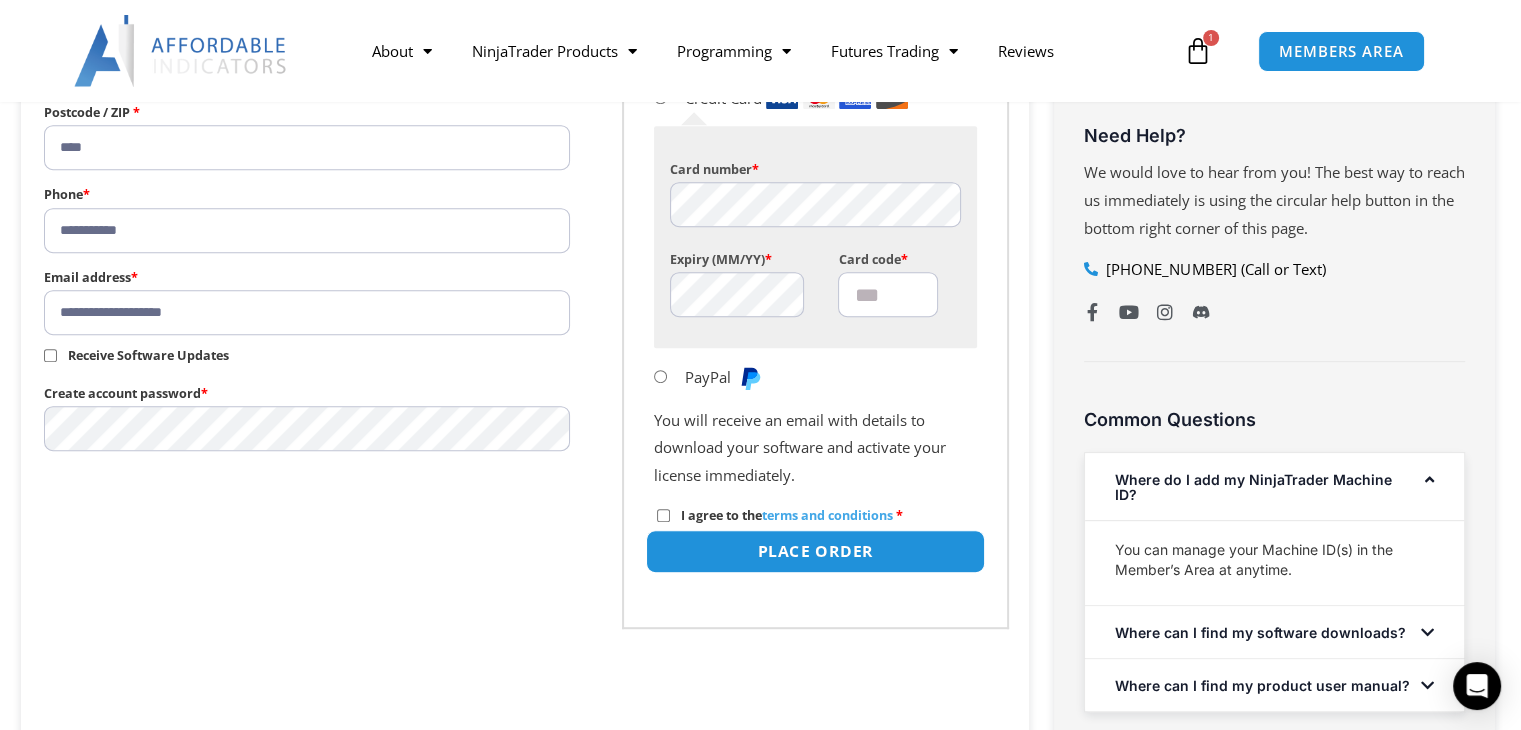 type on "Place order" 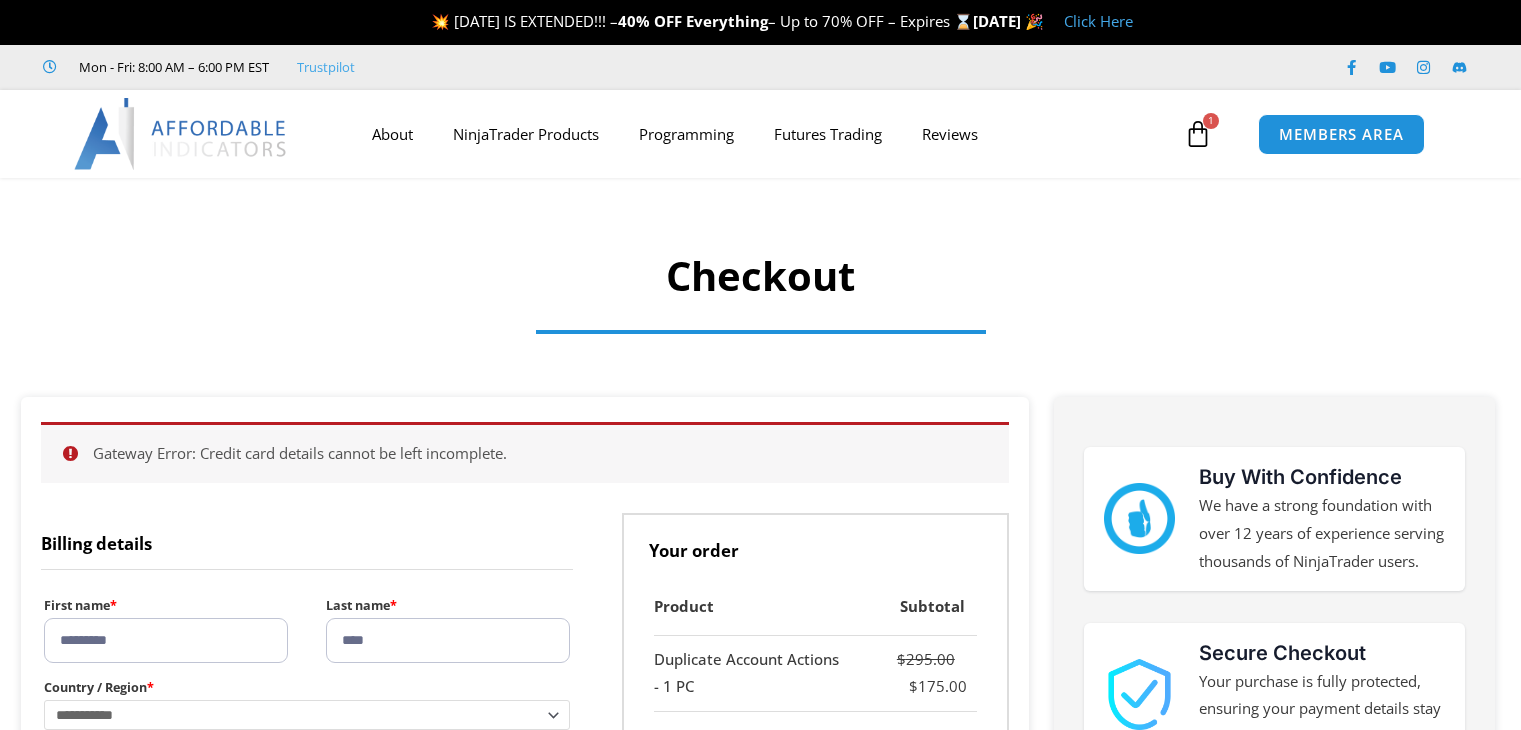 scroll, scrollTop: 872, scrollLeft: 0, axis: vertical 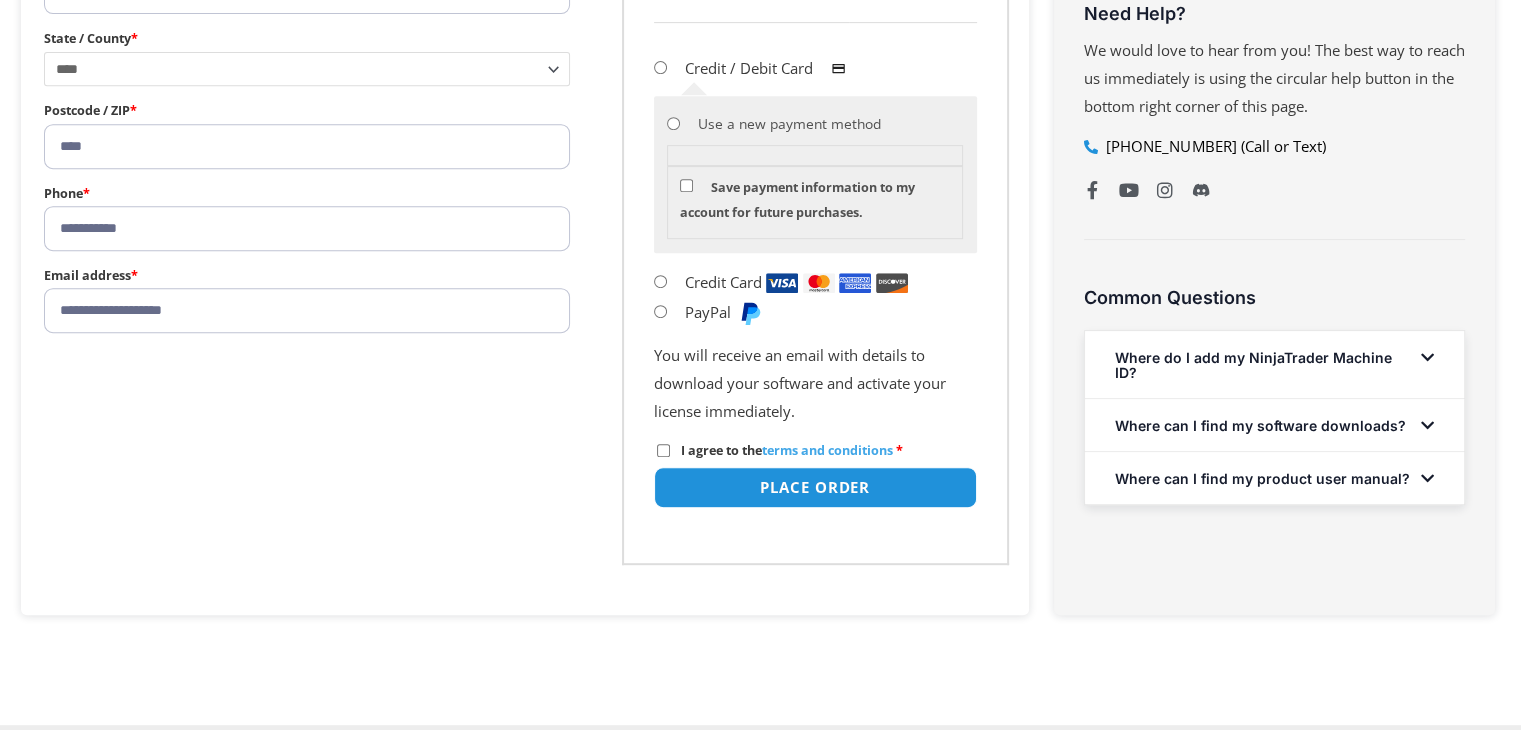 select on "***" 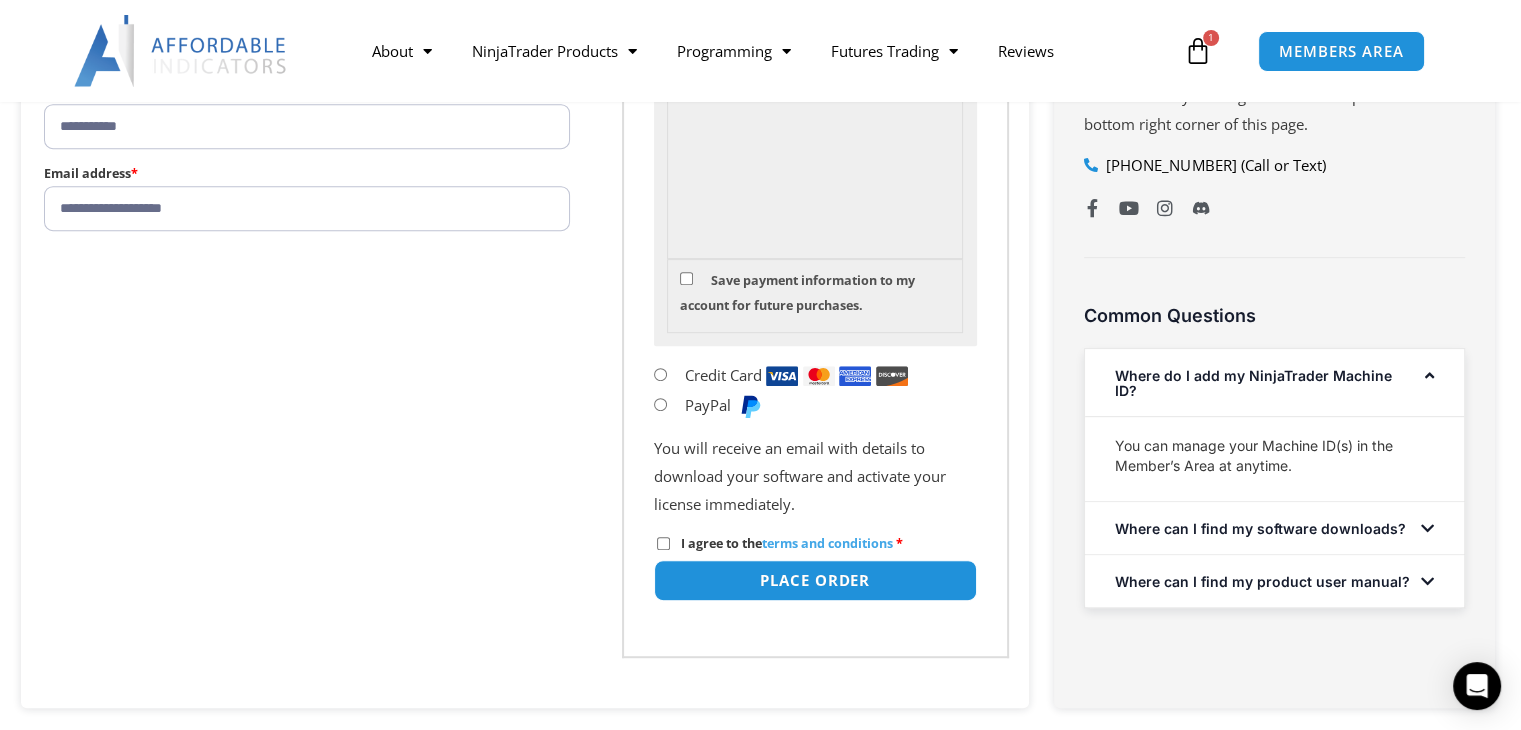 scroll, scrollTop: 987, scrollLeft: 0, axis: vertical 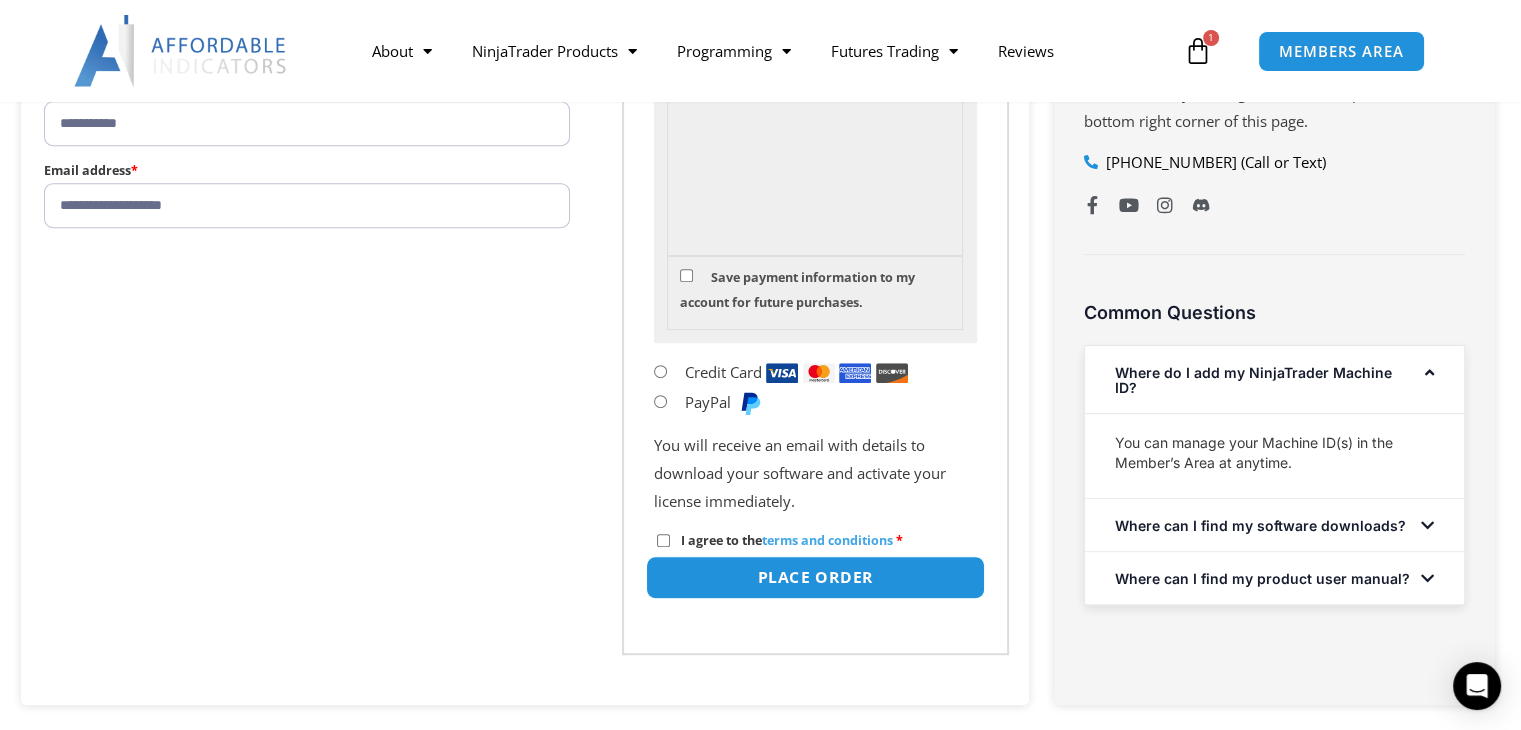 click on "Place order" at bounding box center [814, 577] 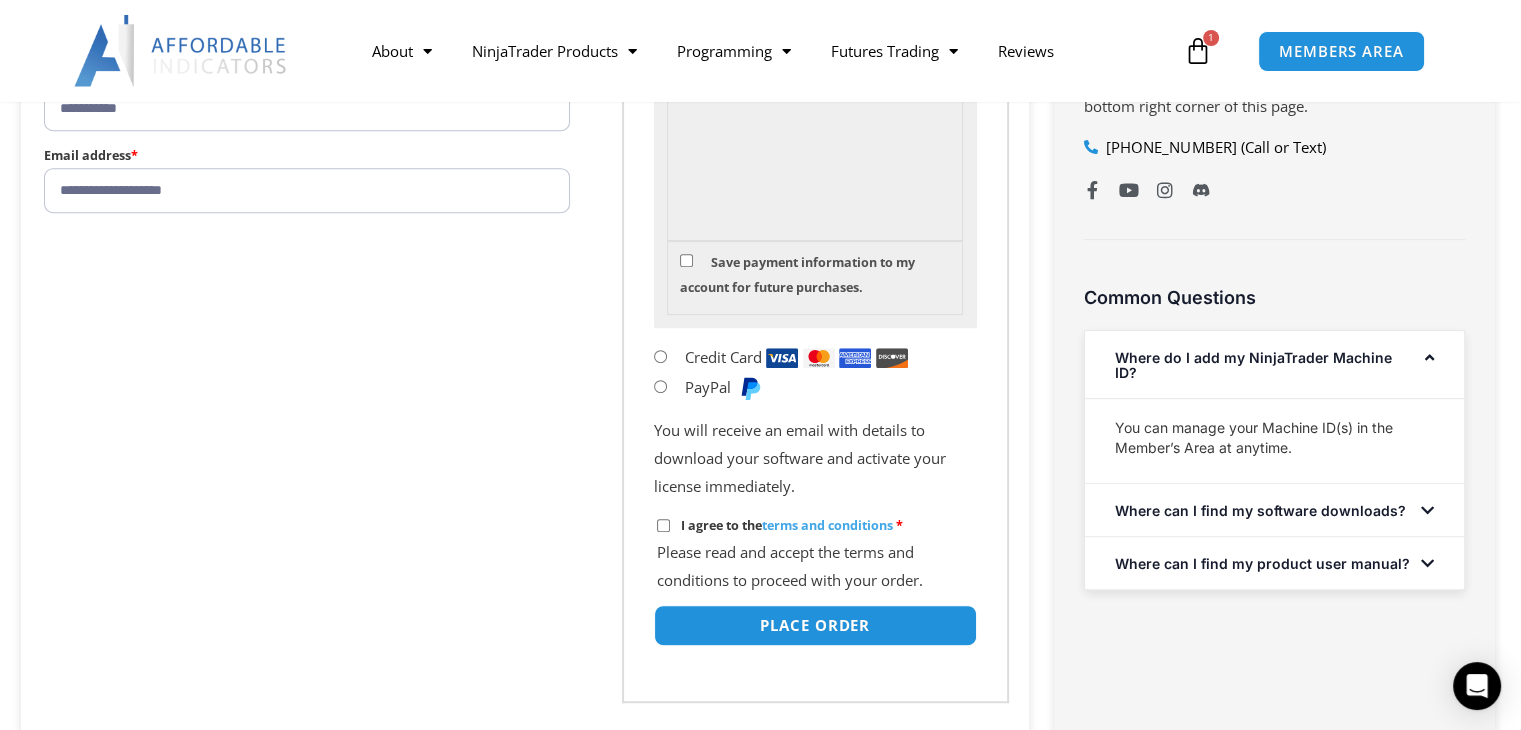 scroll, scrollTop: 1122, scrollLeft: 0, axis: vertical 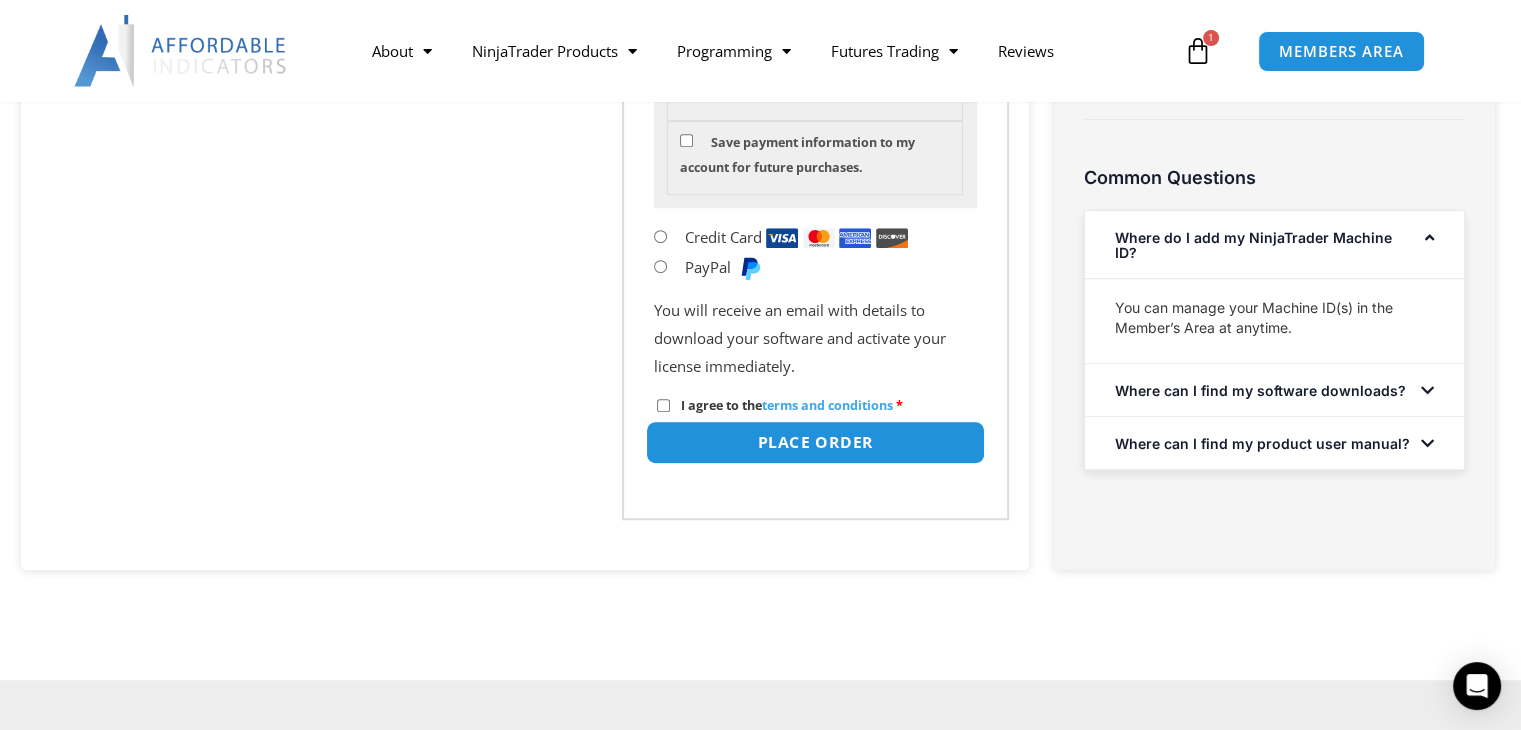 click on "Place order" at bounding box center (814, 442) 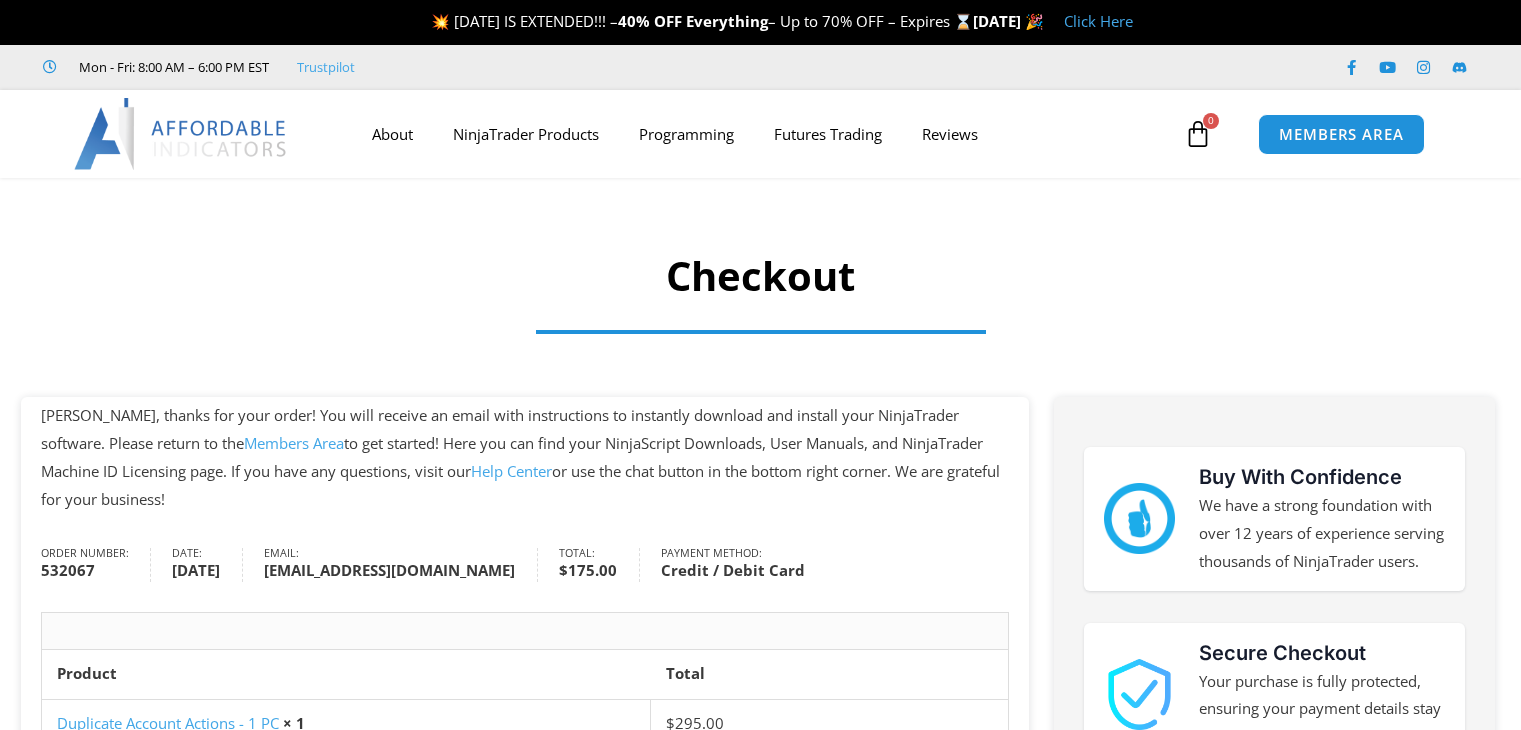 scroll, scrollTop: 0, scrollLeft: 0, axis: both 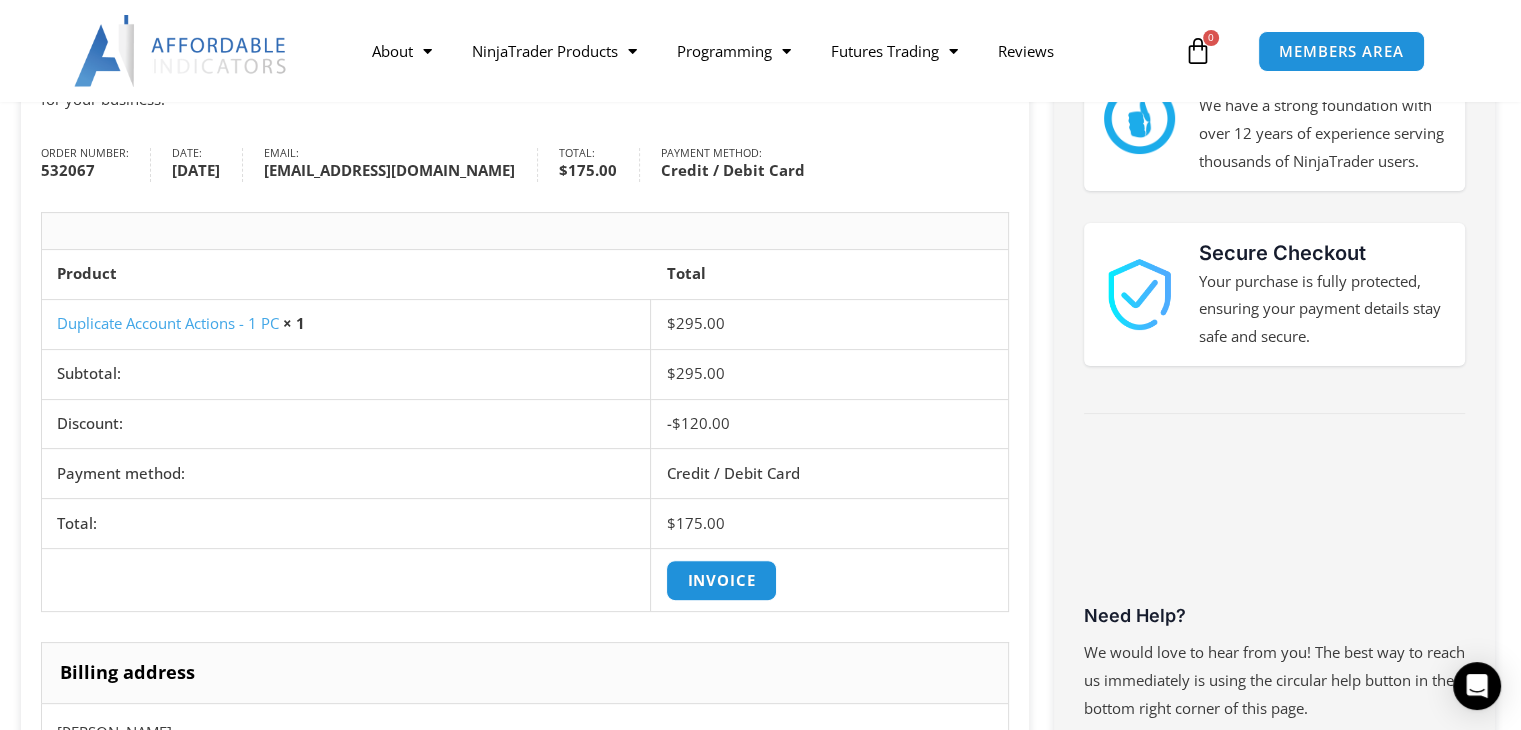 click on "MEMBERS AREA" at bounding box center [1384, 51] 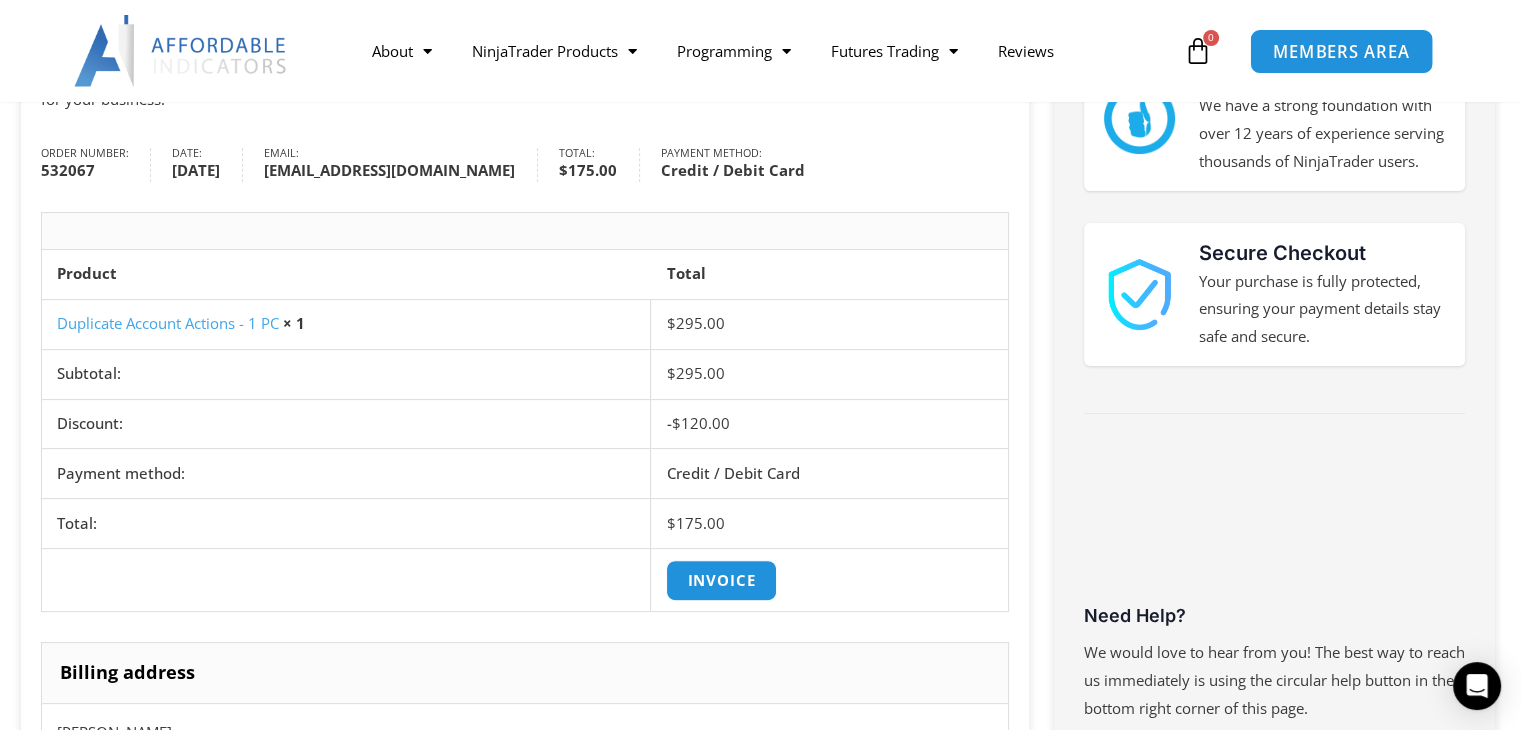 click on "MEMBERS AREA" at bounding box center (1341, 51) 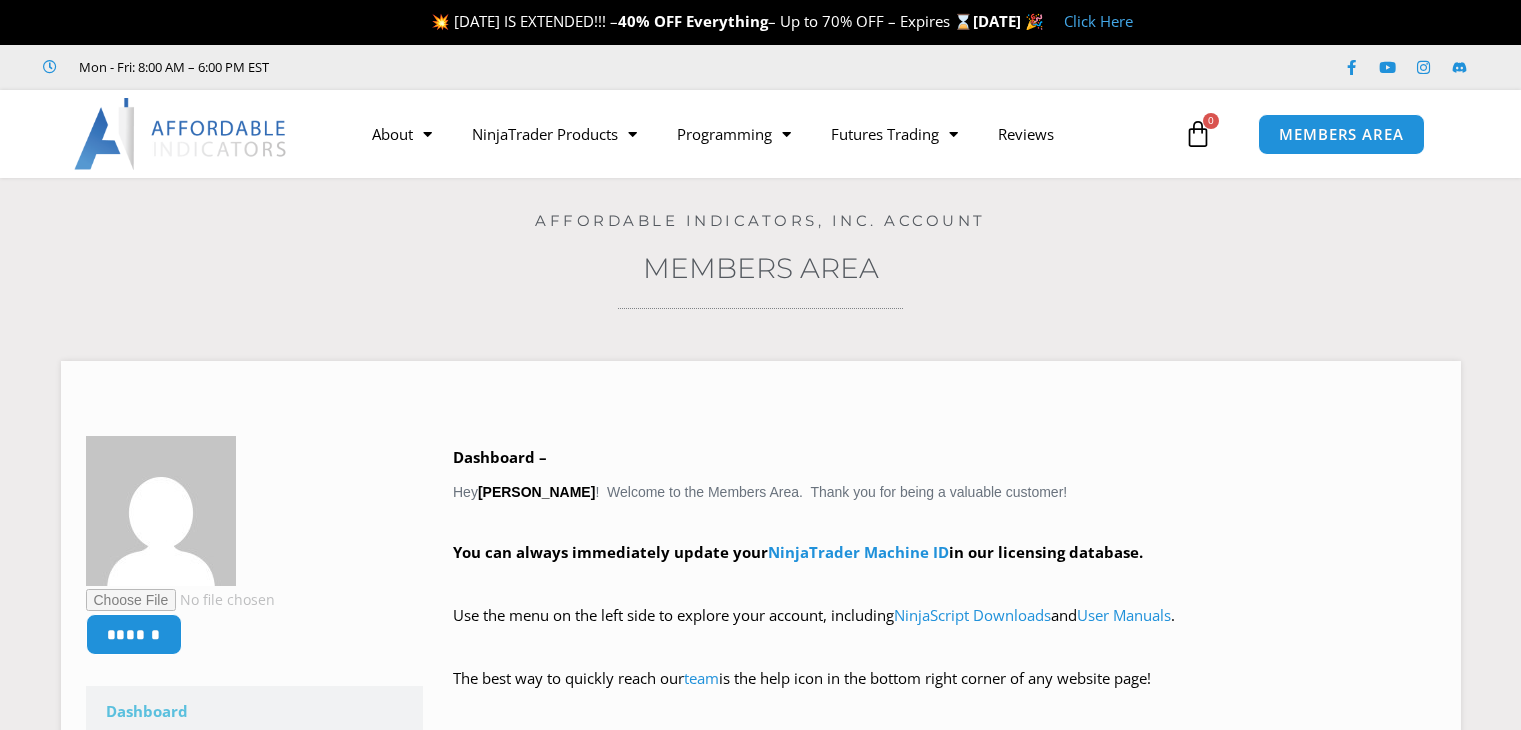 scroll, scrollTop: 0, scrollLeft: 0, axis: both 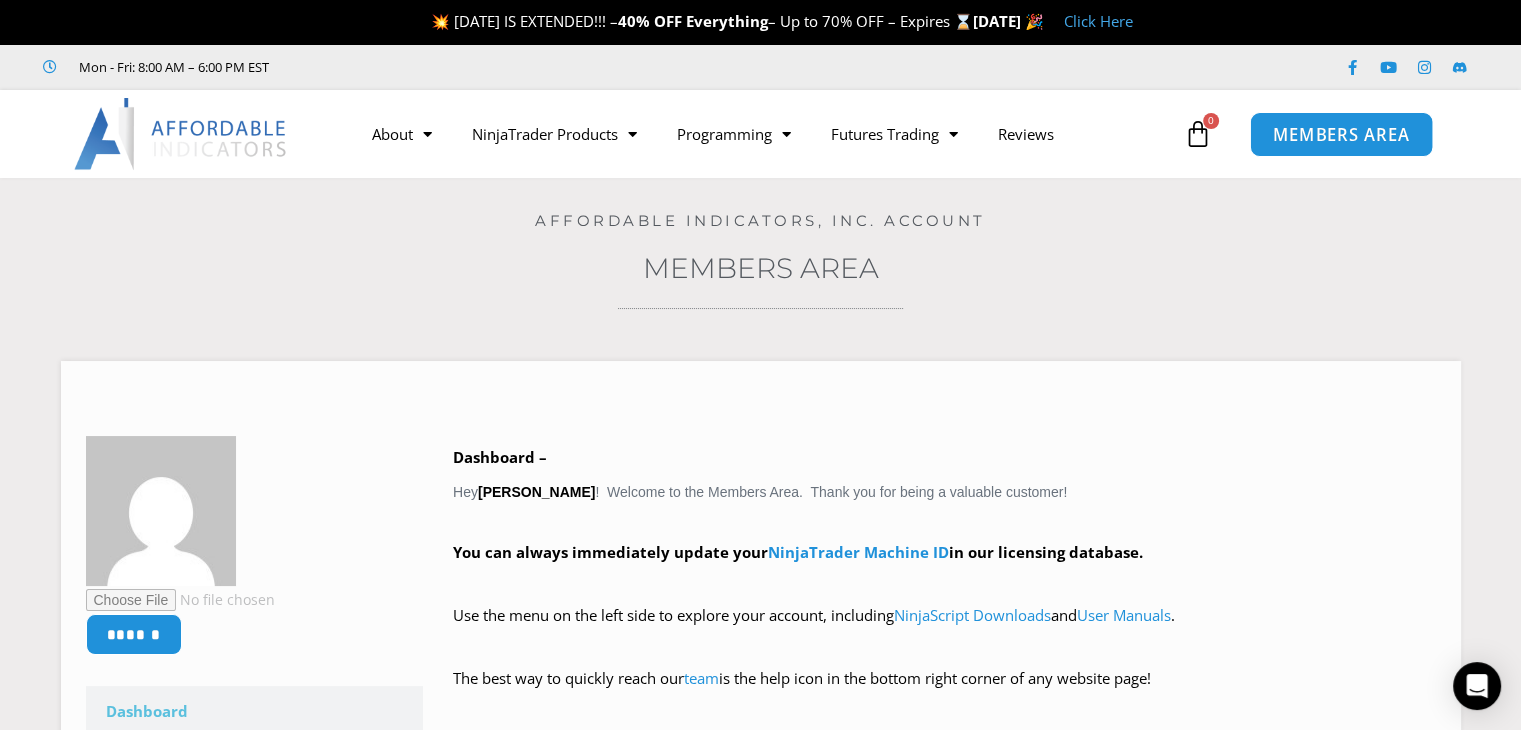 click on "MEMBERS AREA" at bounding box center (1341, 134) 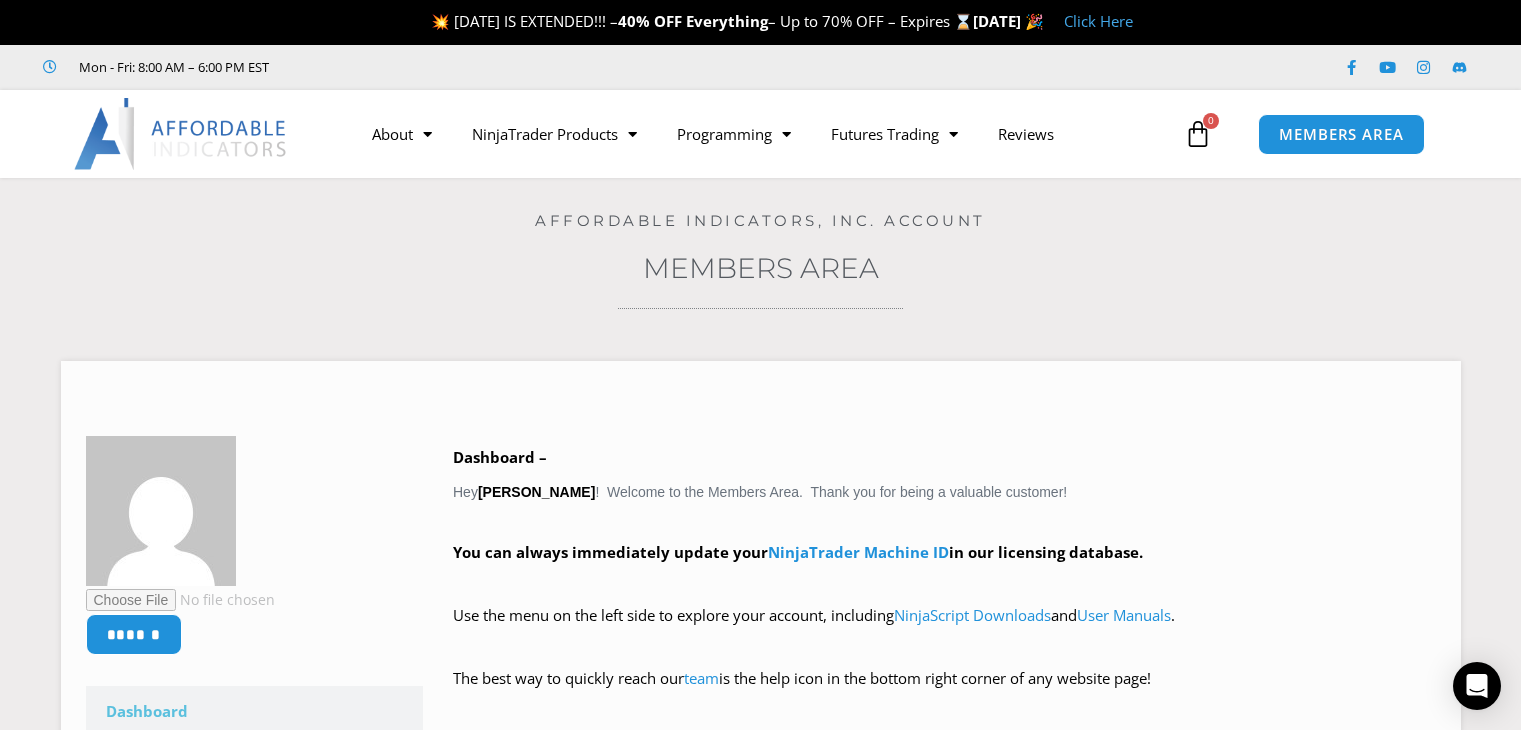 scroll, scrollTop: 0, scrollLeft: 0, axis: both 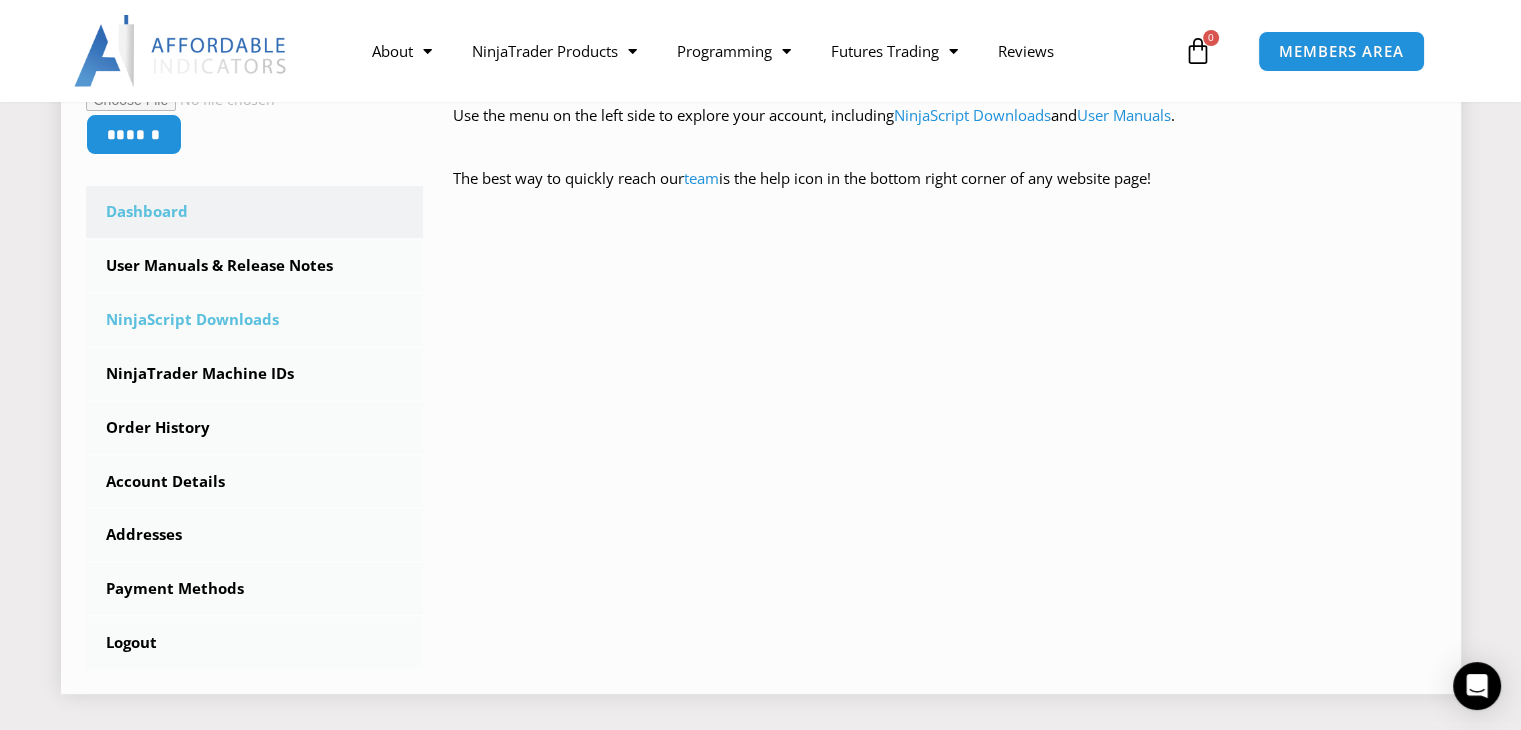 click on "NinjaScript Downloads" at bounding box center (255, 320) 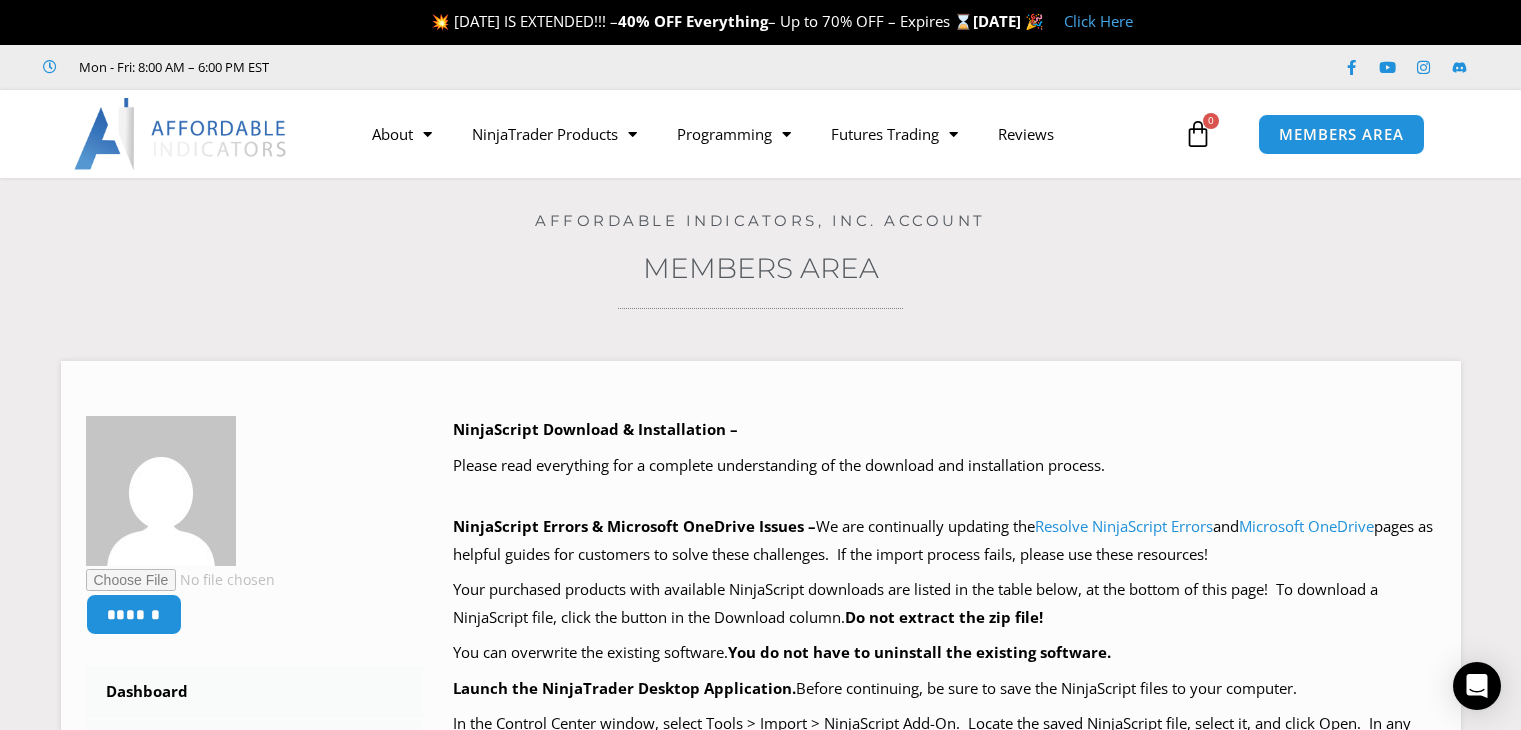 scroll, scrollTop: 0, scrollLeft: 0, axis: both 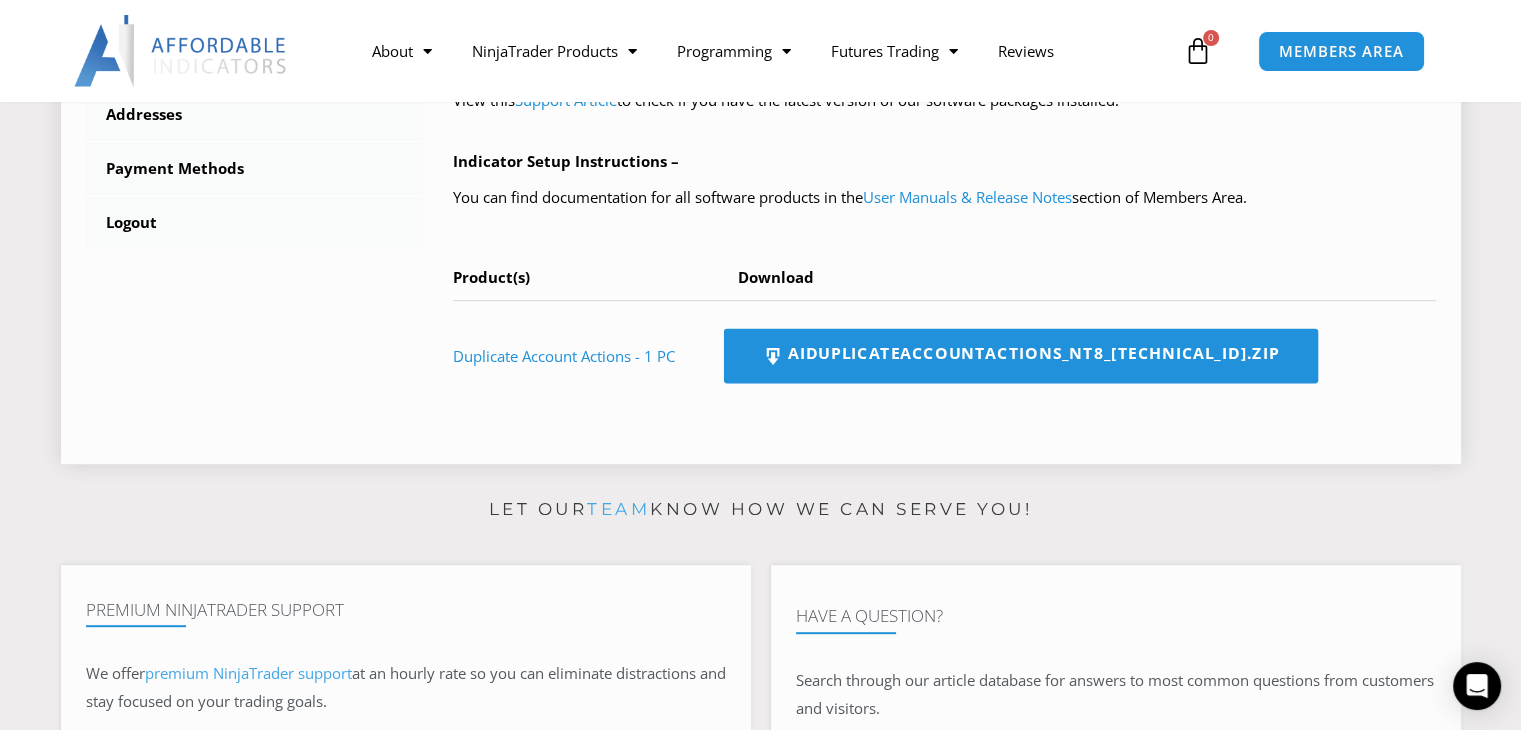 click on "AIDuplicateAccountActions_NT8_25.2.5.1.zip" at bounding box center [1021, 356] 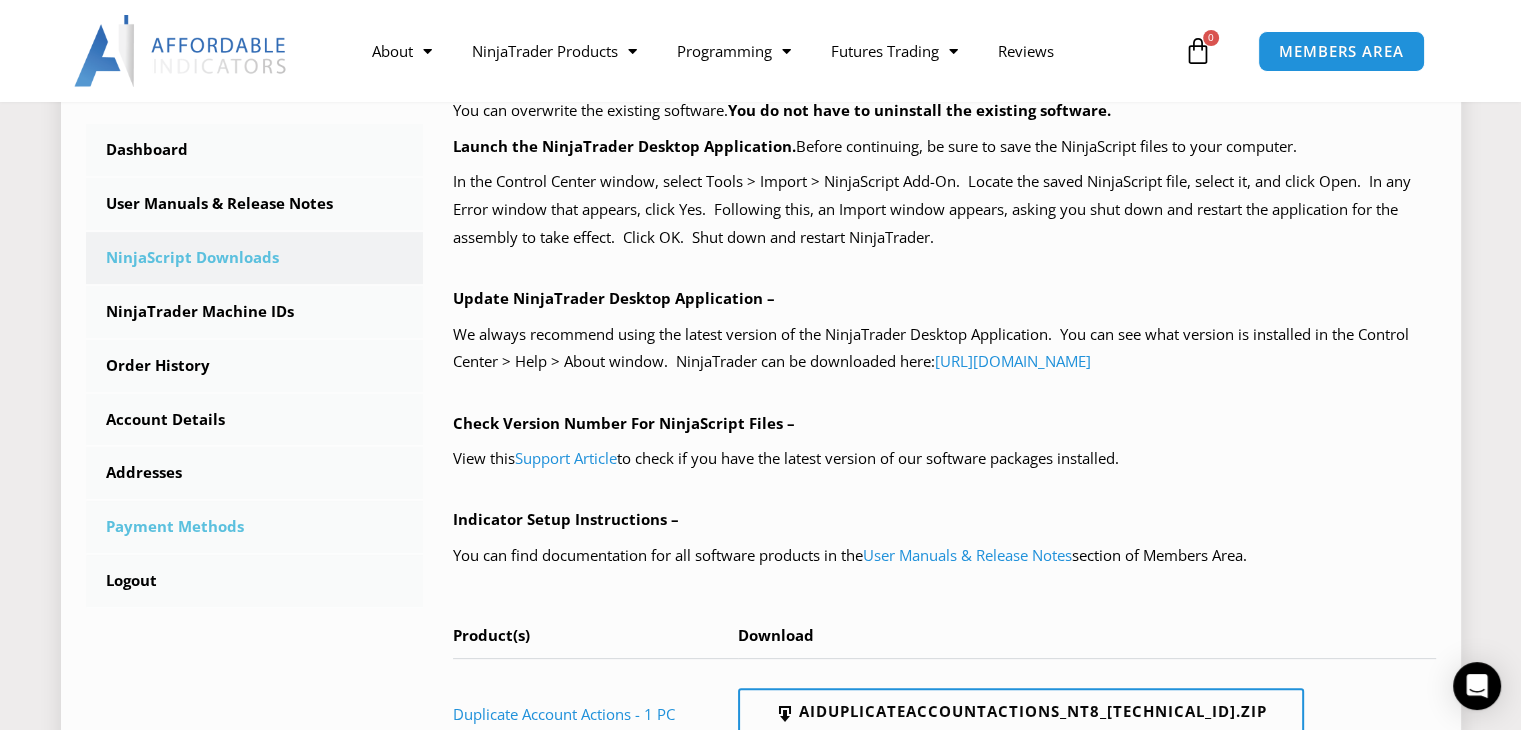 scroll, scrollTop: 500, scrollLeft: 0, axis: vertical 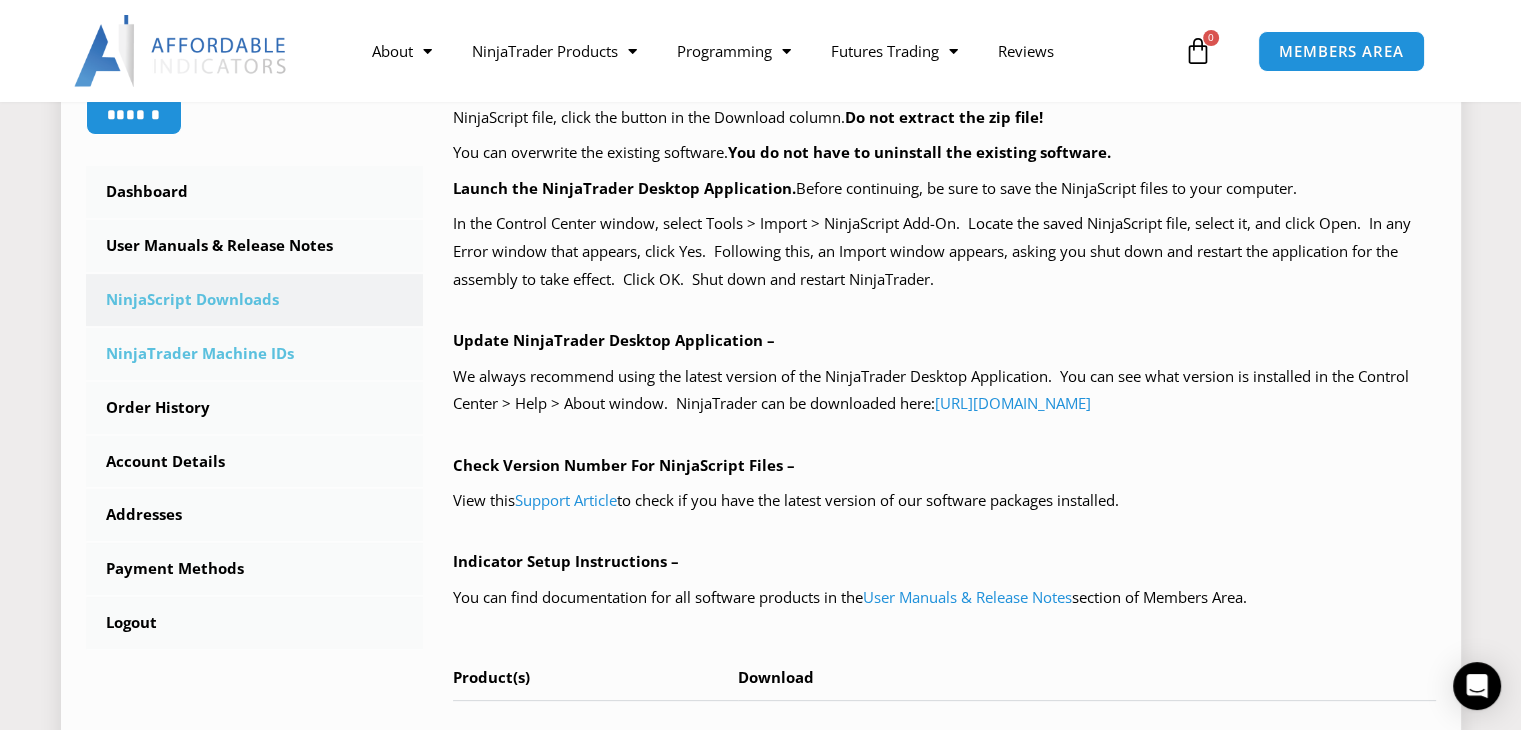 click on "NinjaTrader Machine IDs" at bounding box center (255, 354) 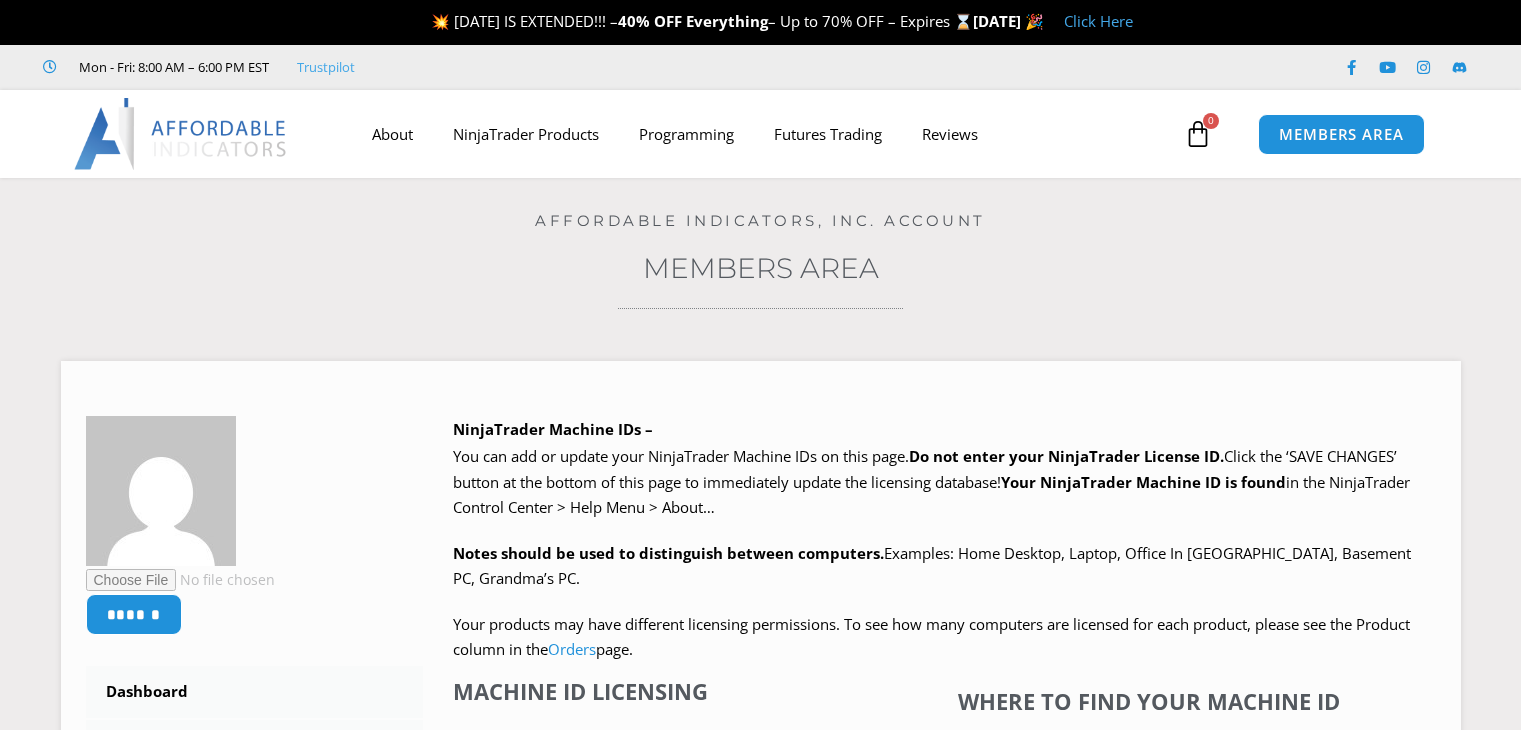 scroll, scrollTop: 0, scrollLeft: 0, axis: both 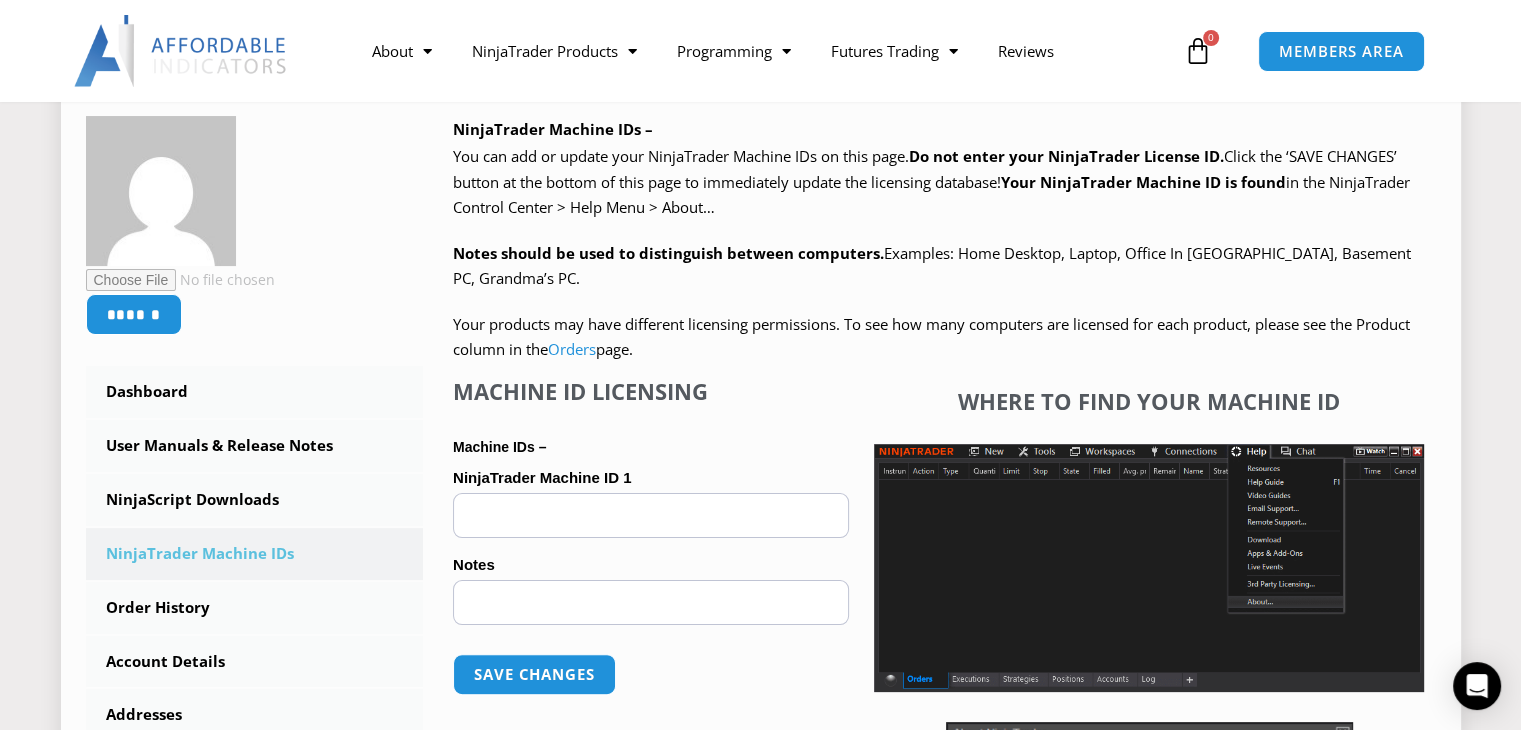 click on "NinjaTrader Machine ID 1  (optional)" at bounding box center [651, 515] 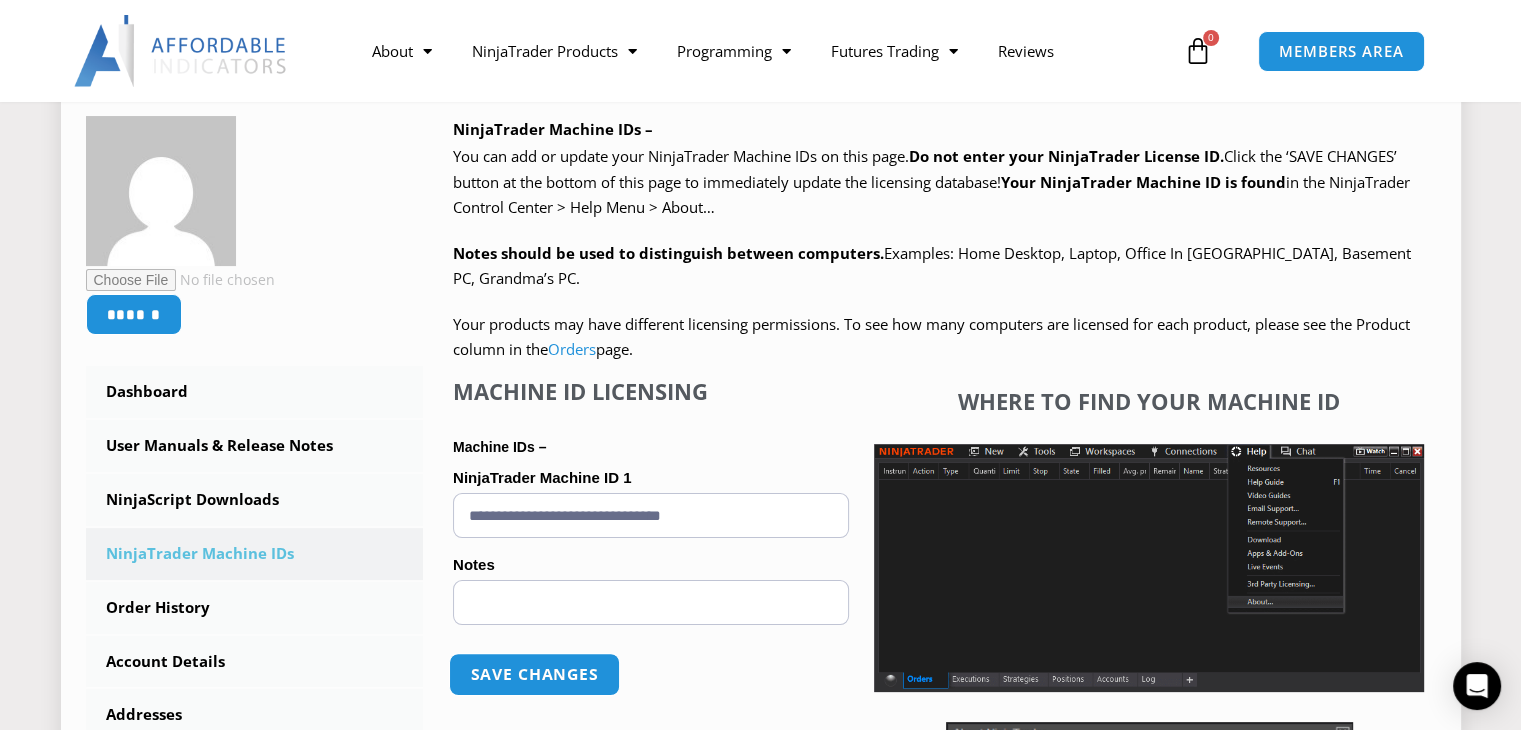 type on "**********" 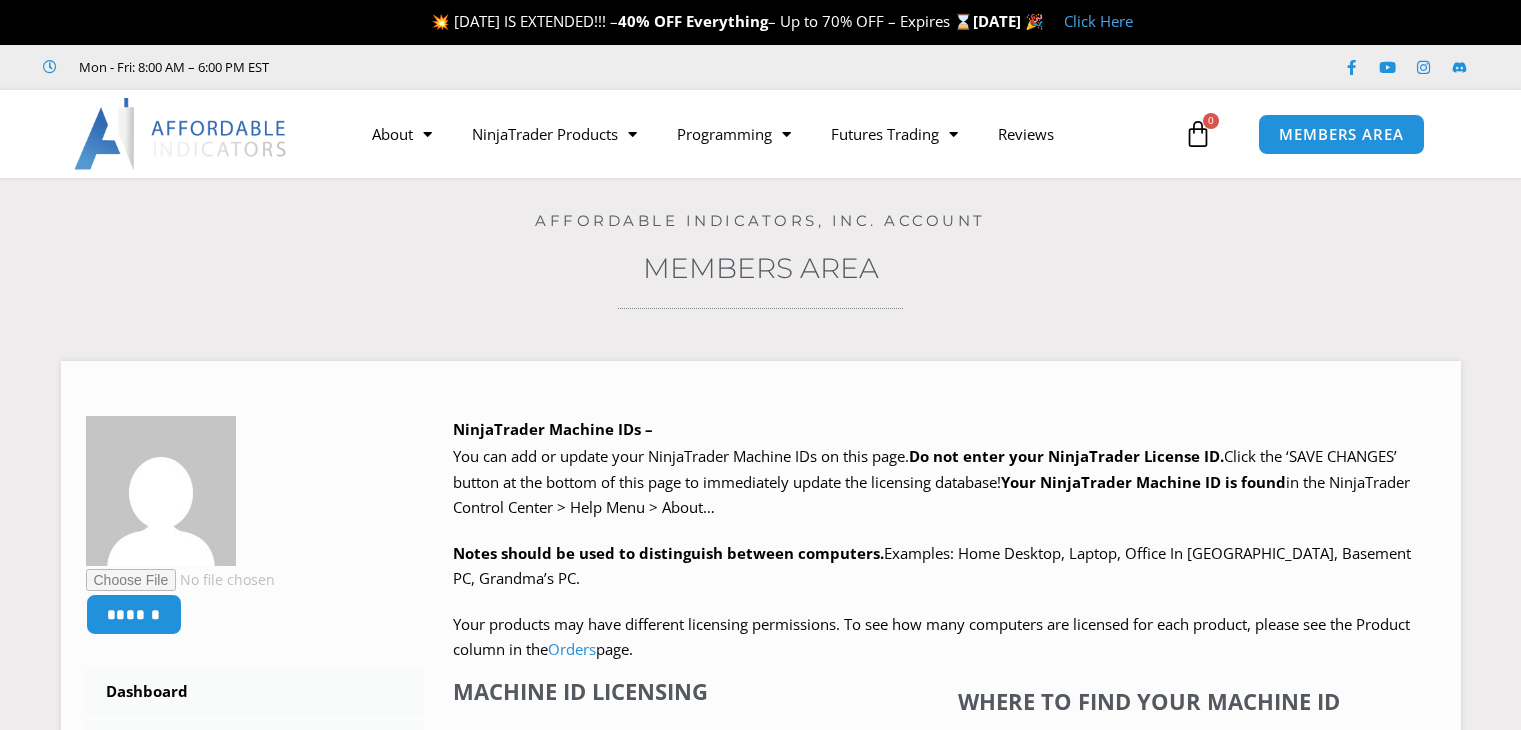 scroll, scrollTop: 0, scrollLeft: 0, axis: both 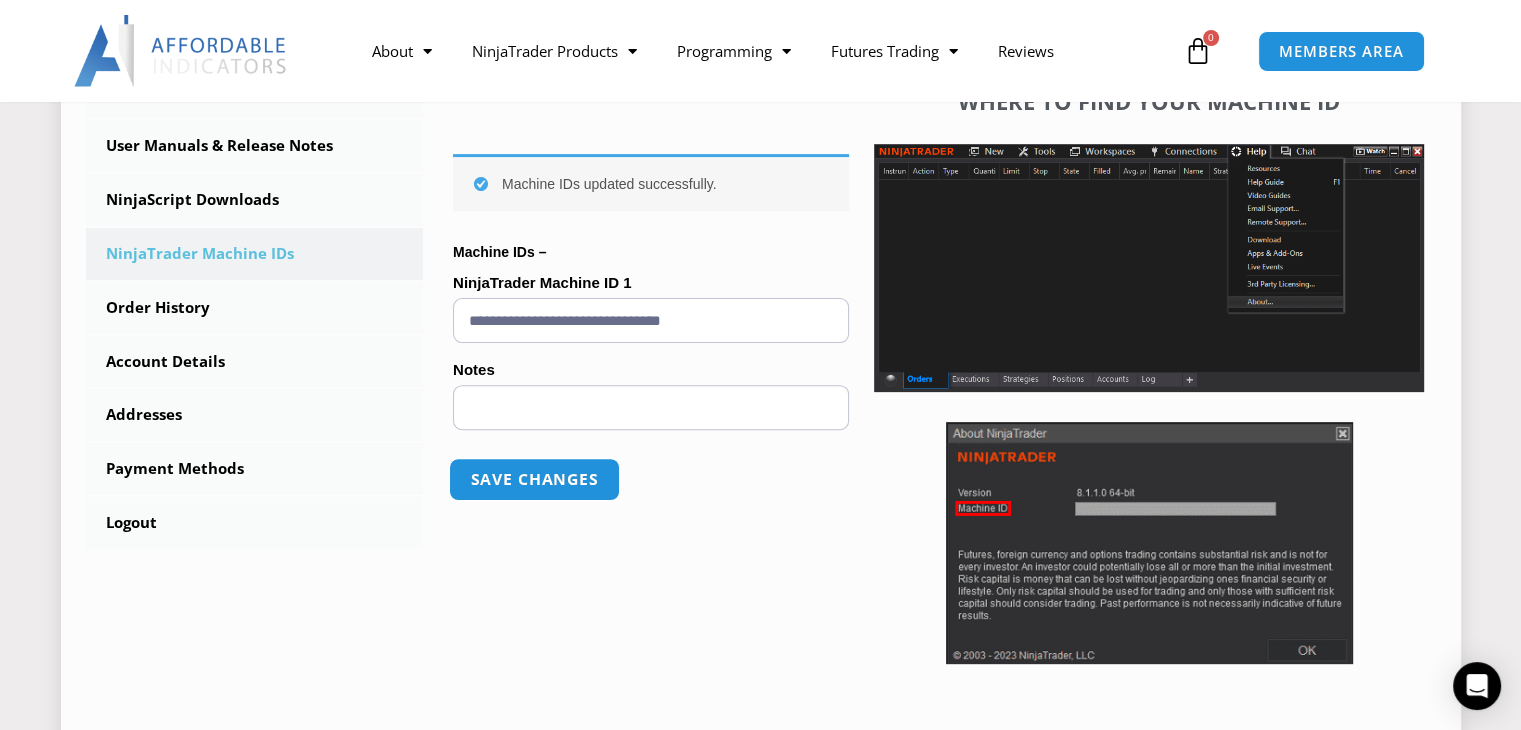 click on "Save changes" at bounding box center [534, 479] 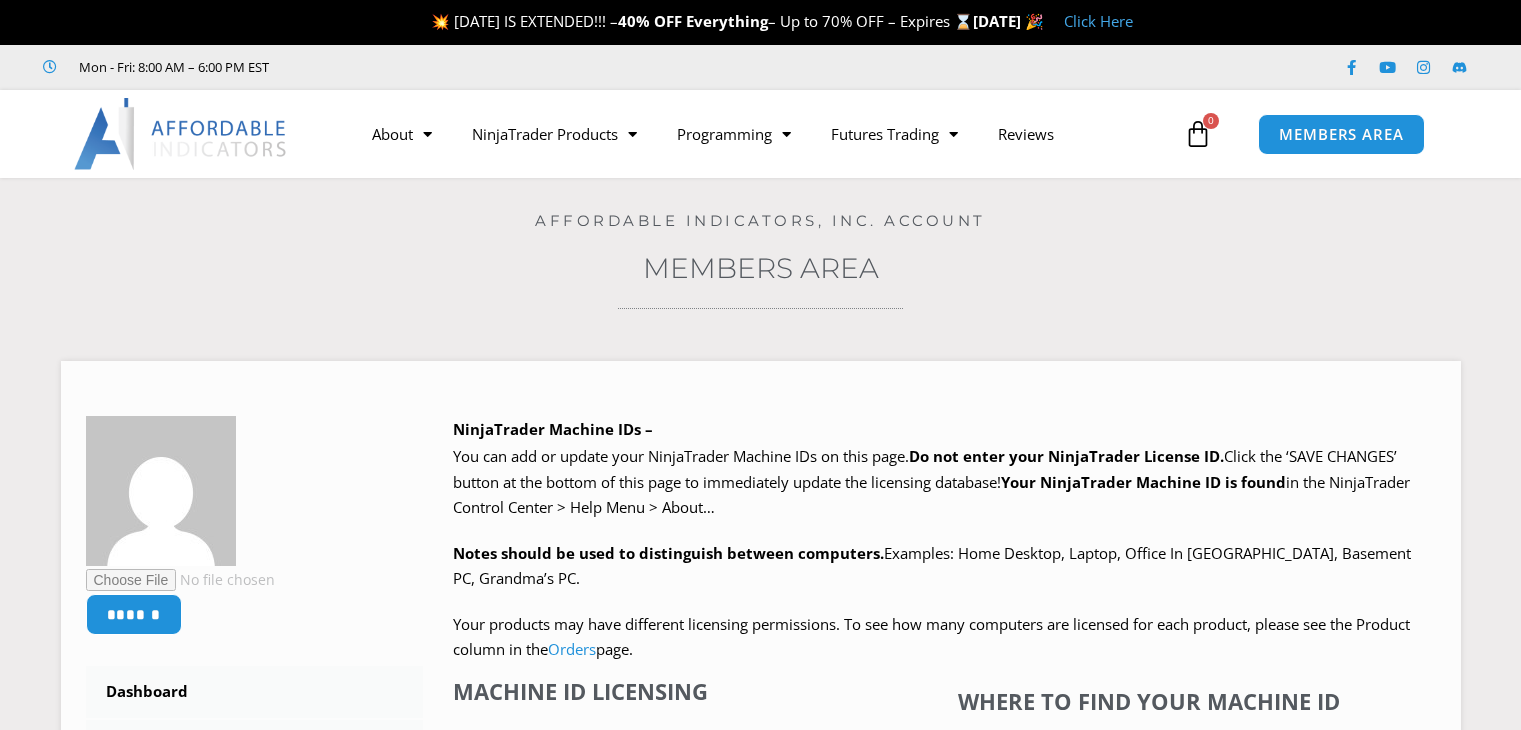 scroll, scrollTop: 0, scrollLeft: 0, axis: both 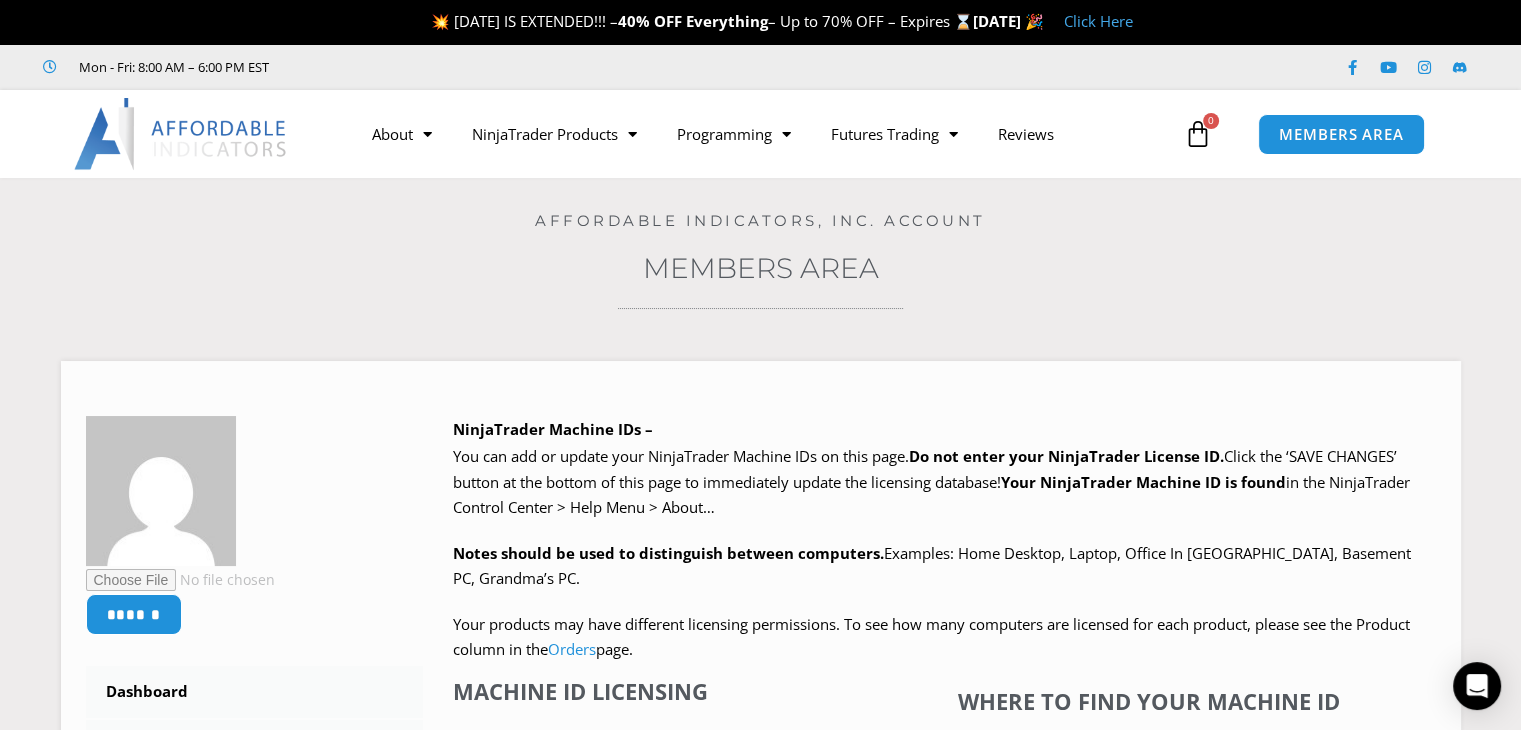 click on "Affordable Indicators, Inc. Account" at bounding box center [760, 221] 